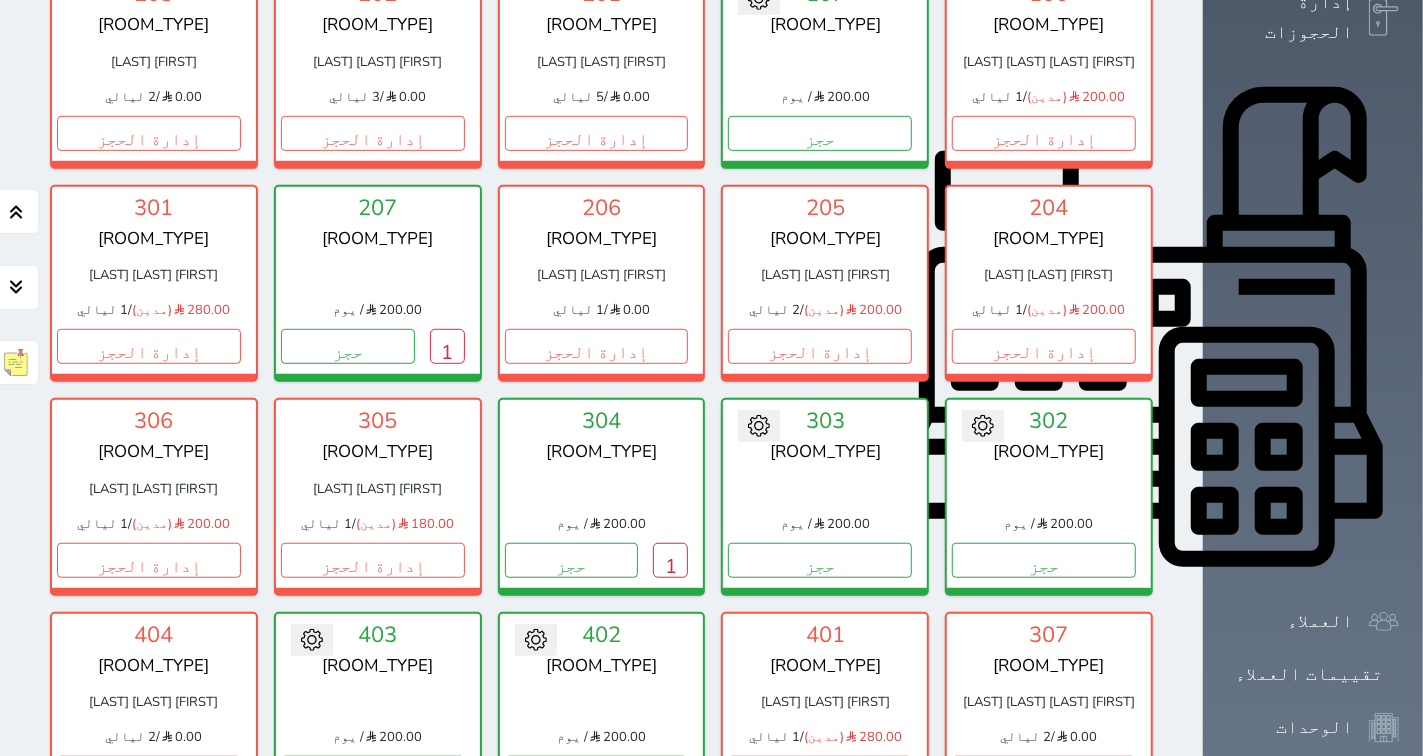 scroll, scrollTop: 555, scrollLeft: 0, axis: vertical 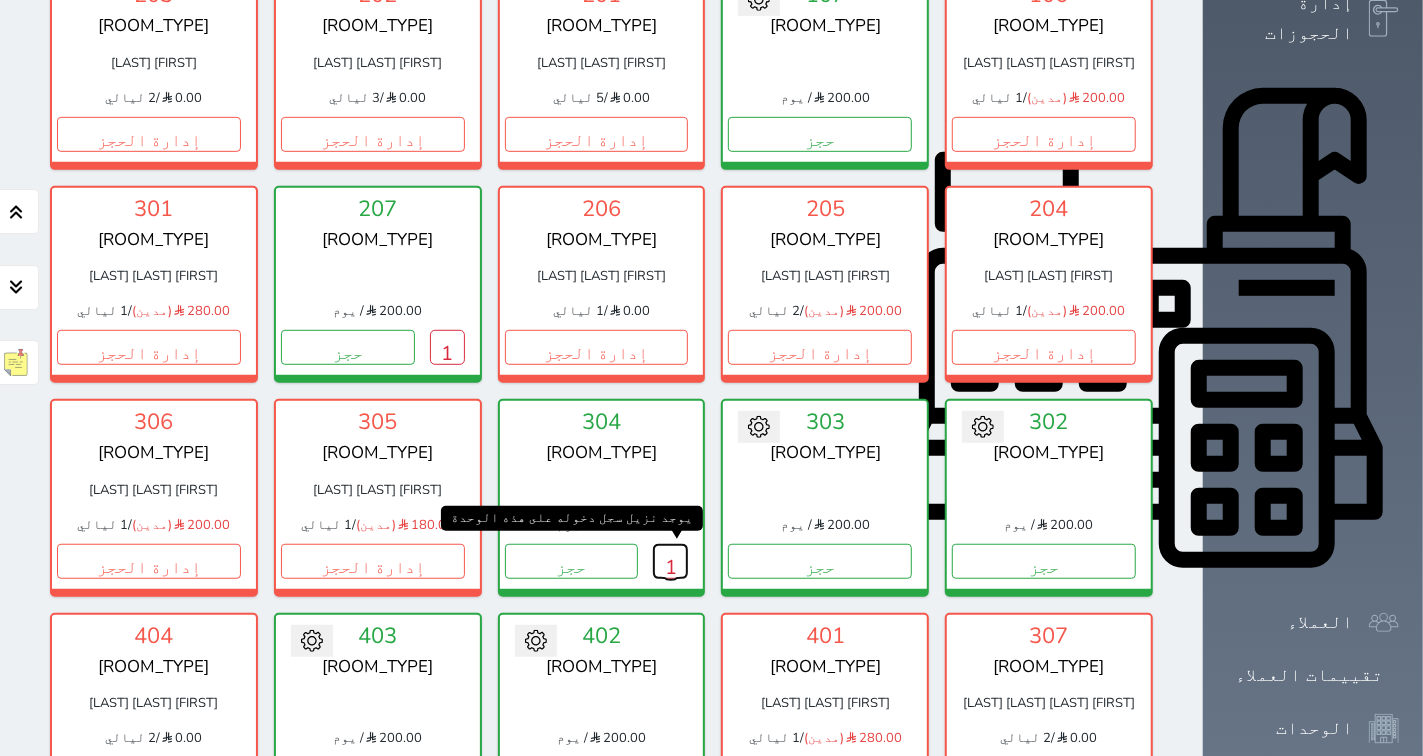click on "1" at bounding box center [670, 561] 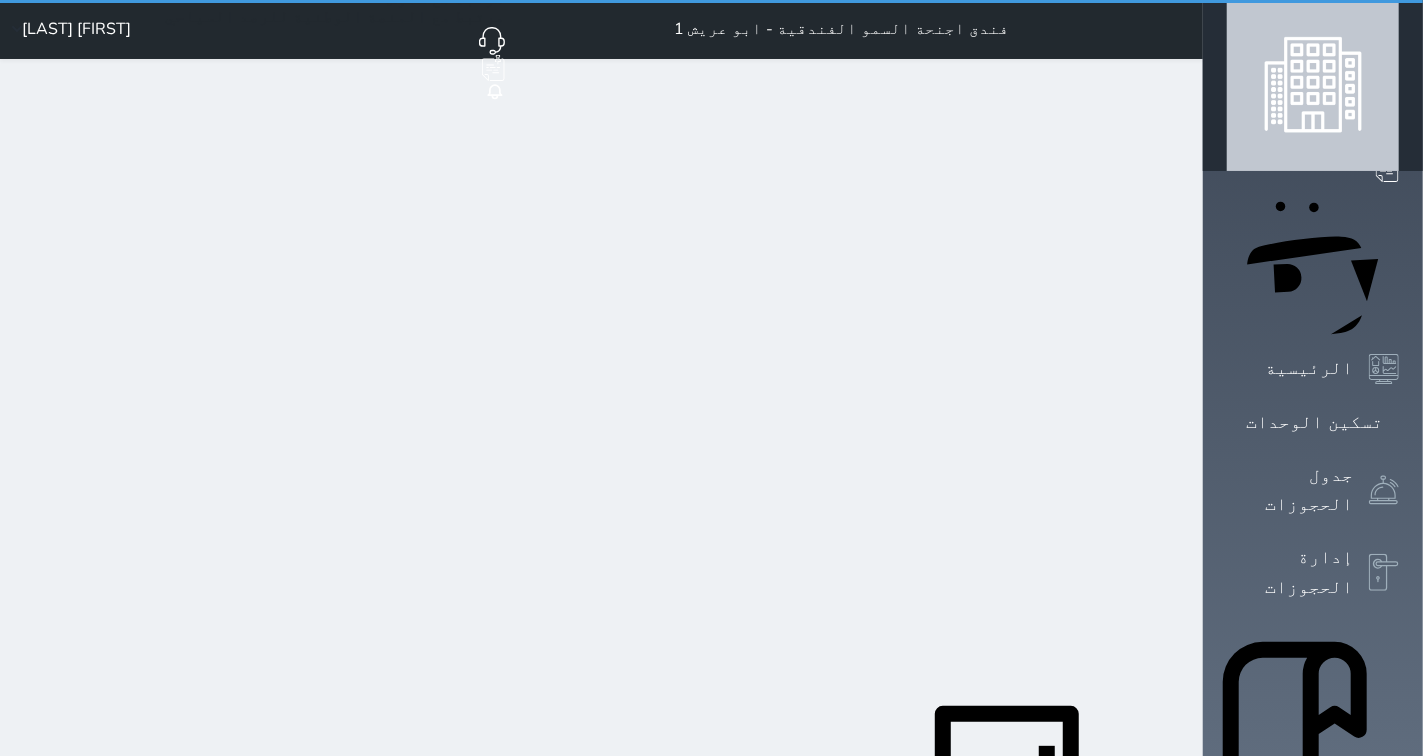 scroll, scrollTop: 0, scrollLeft: 0, axis: both 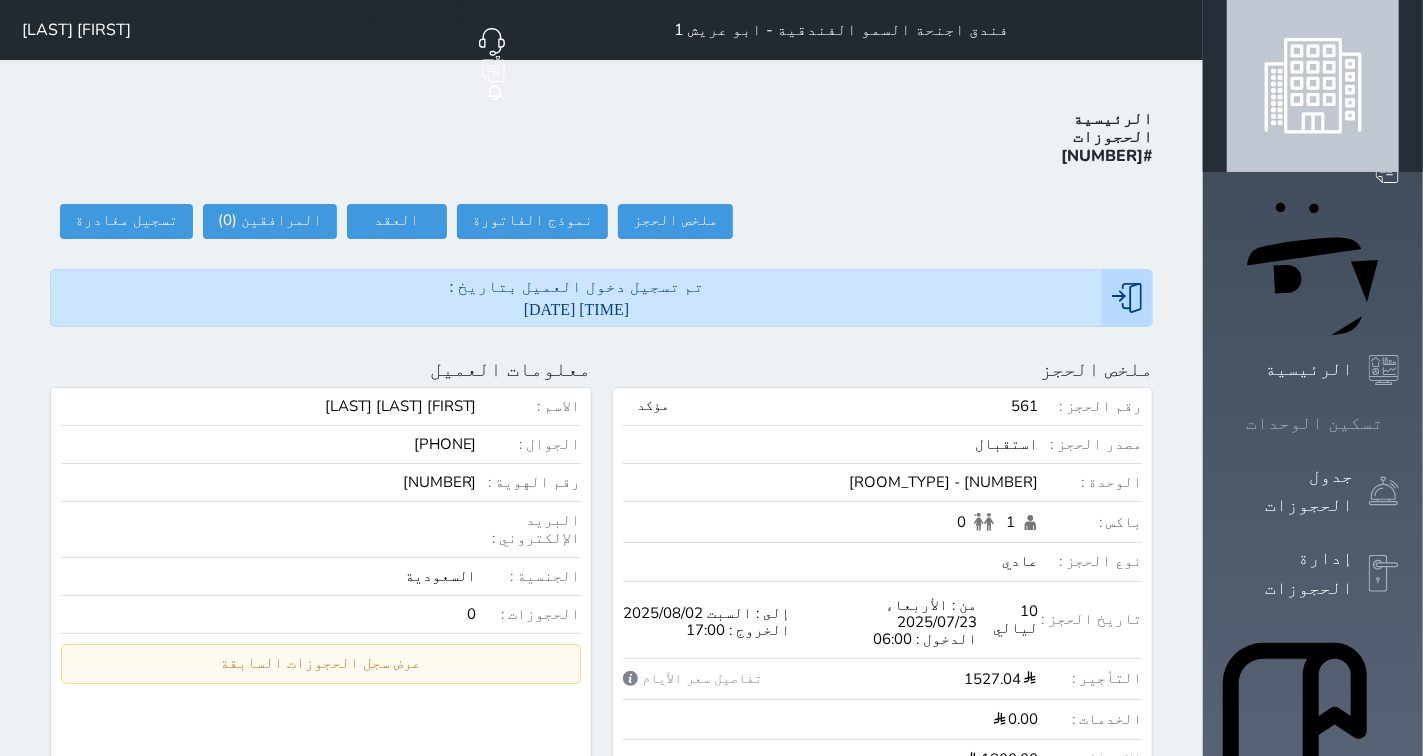 click at bounding box center [1399, 423] 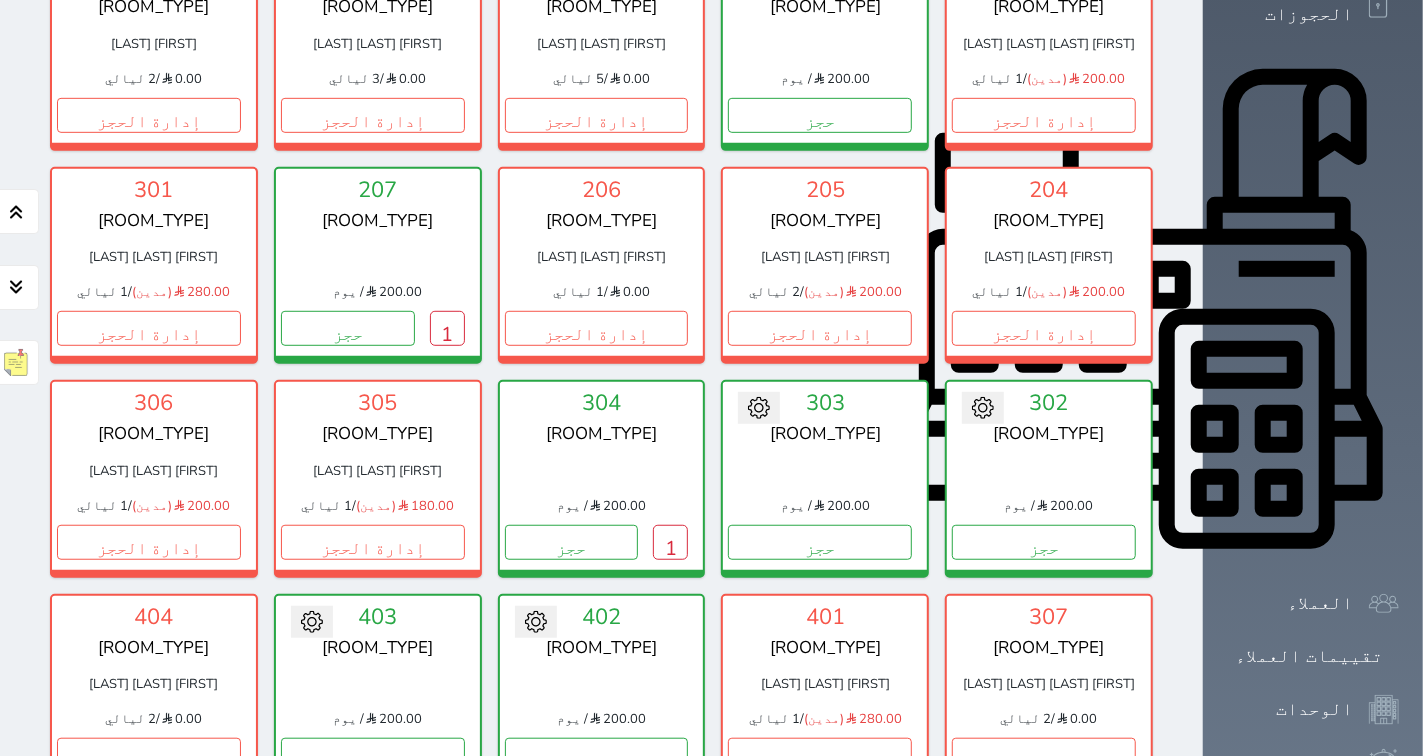 scroll, scrollTop: 777, scrollLeft: 0, axis: vertical 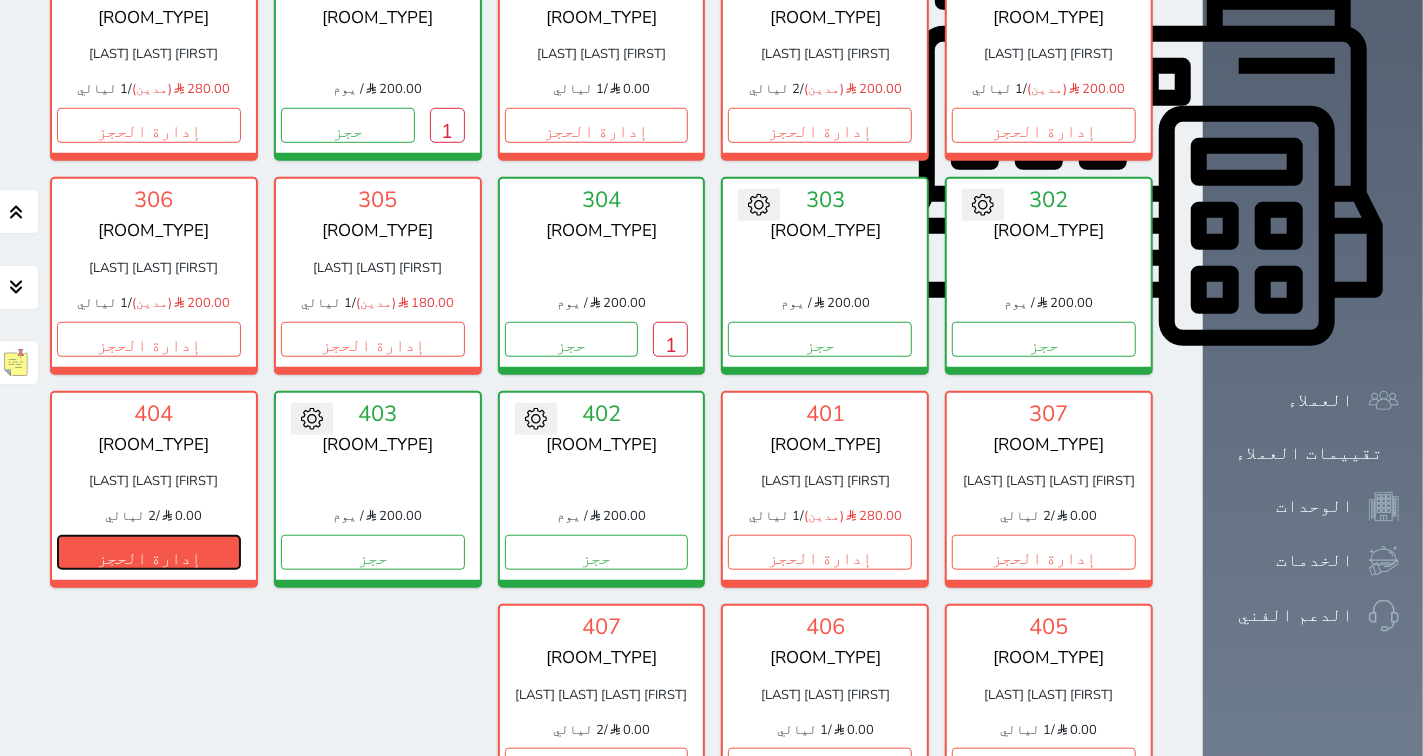 click on "إدارة الحجز" at bounding box center (149, 552) 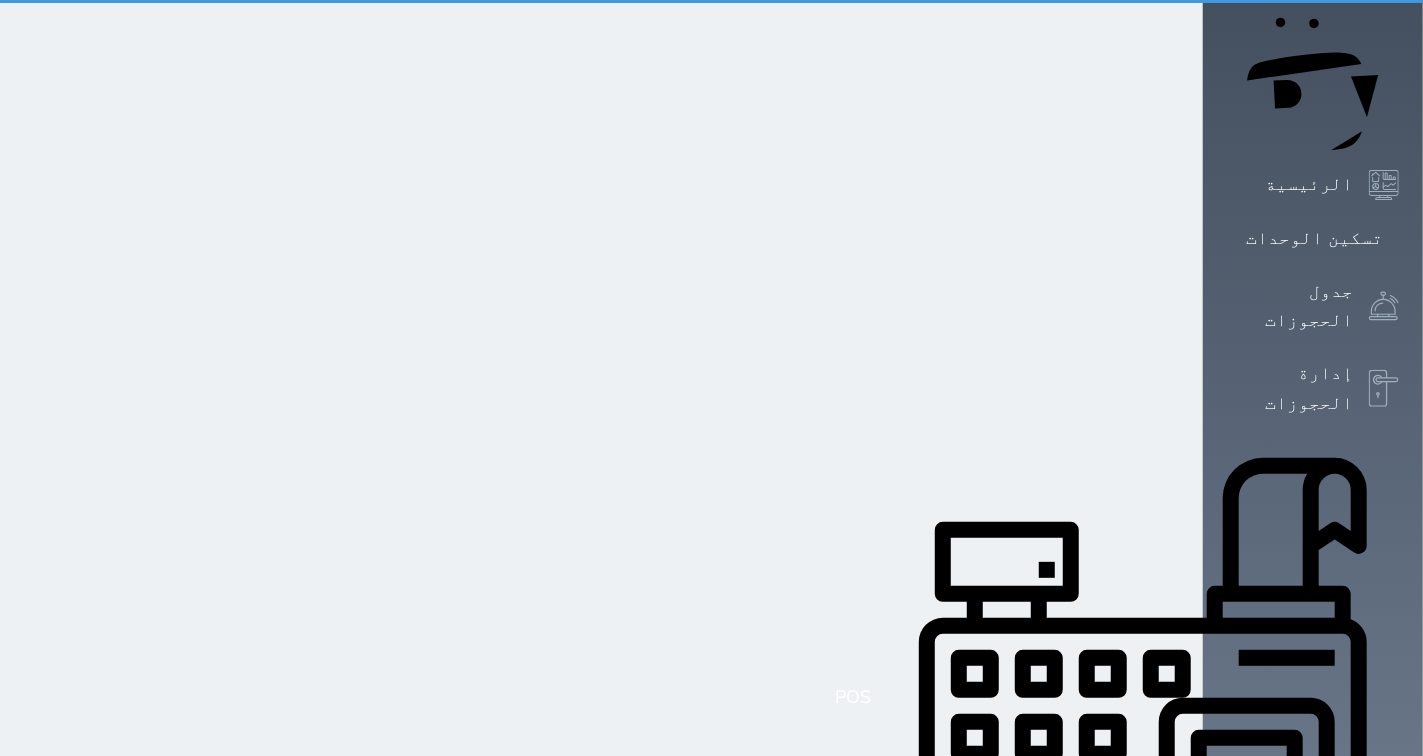 scroll, scrollTop: 0, scrollLeft: 0, axis: both 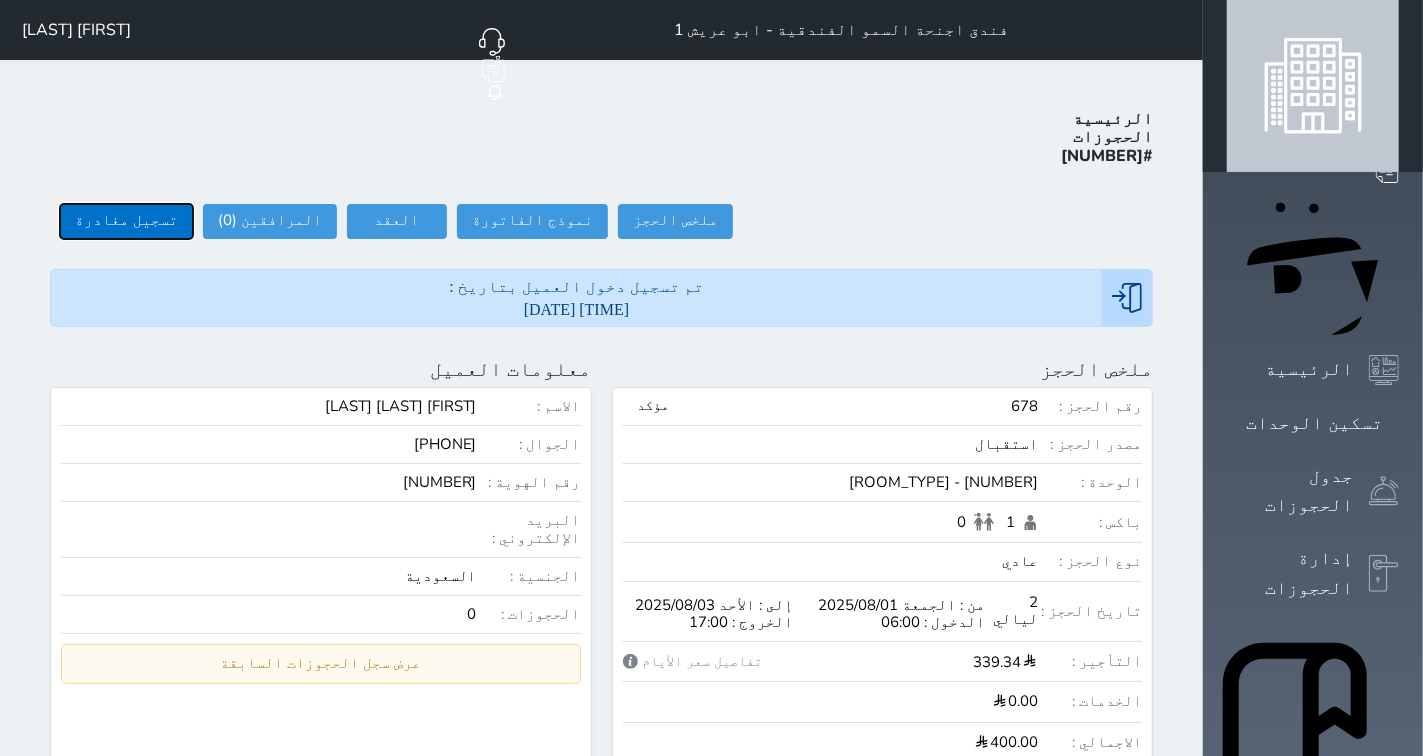 click on "تسجيل مغادرة" at bounding box center [126, 221] 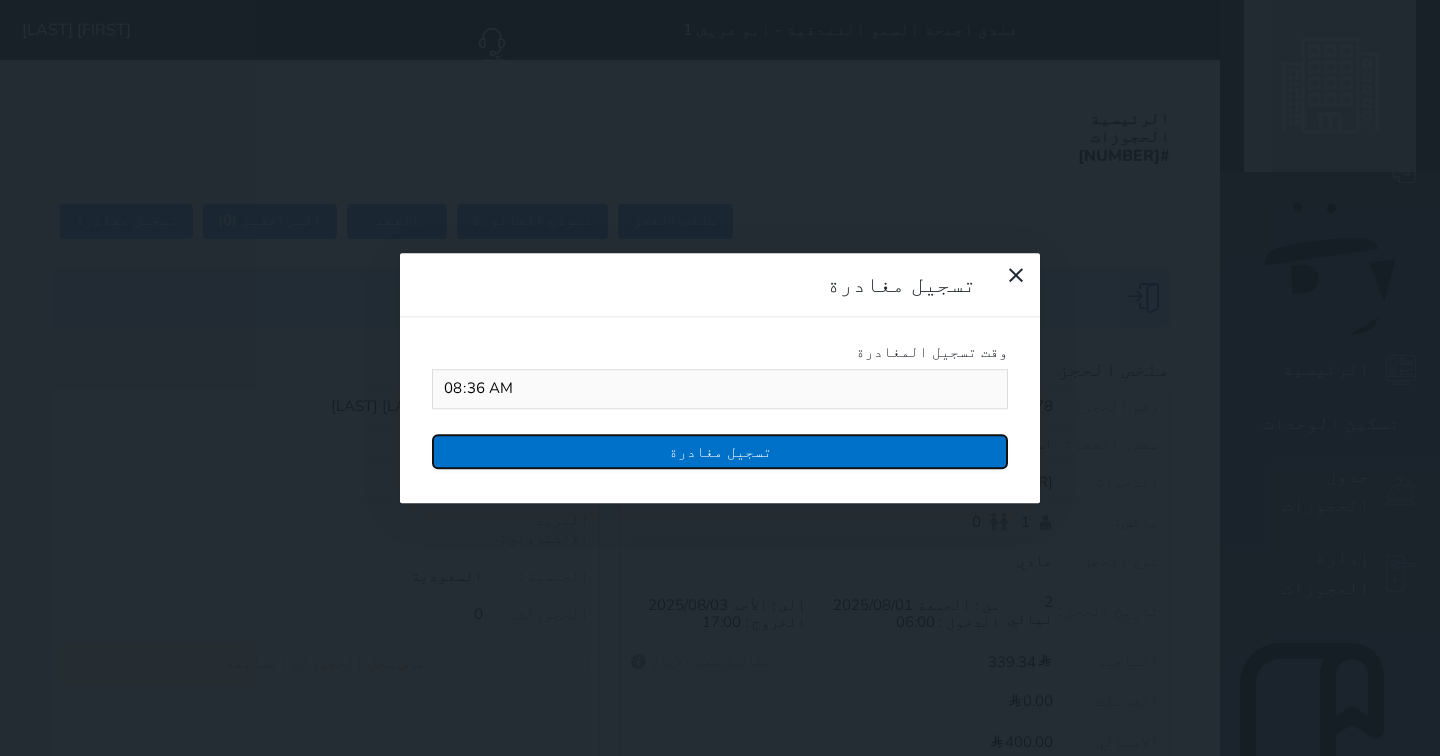 click on "تسجيل مغادرة" at bounding box center [720, 451] 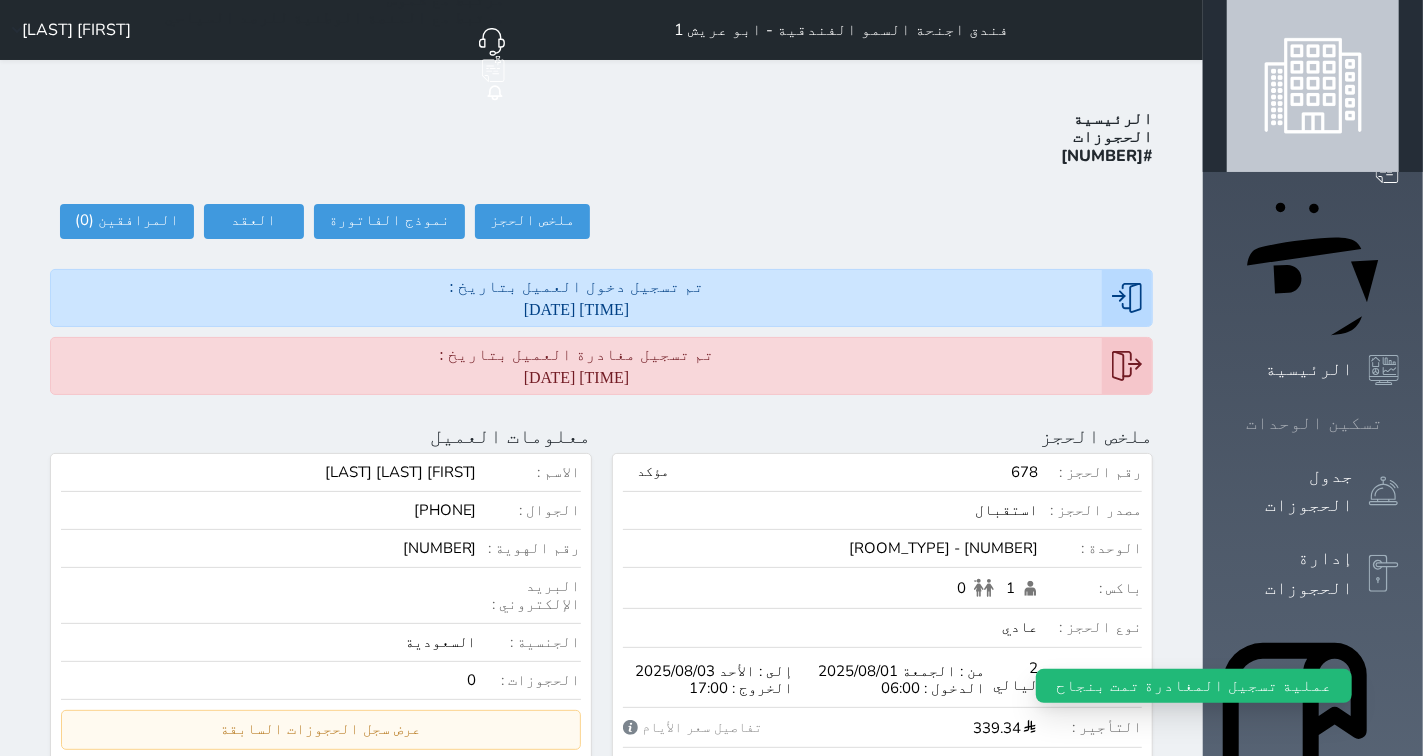 click 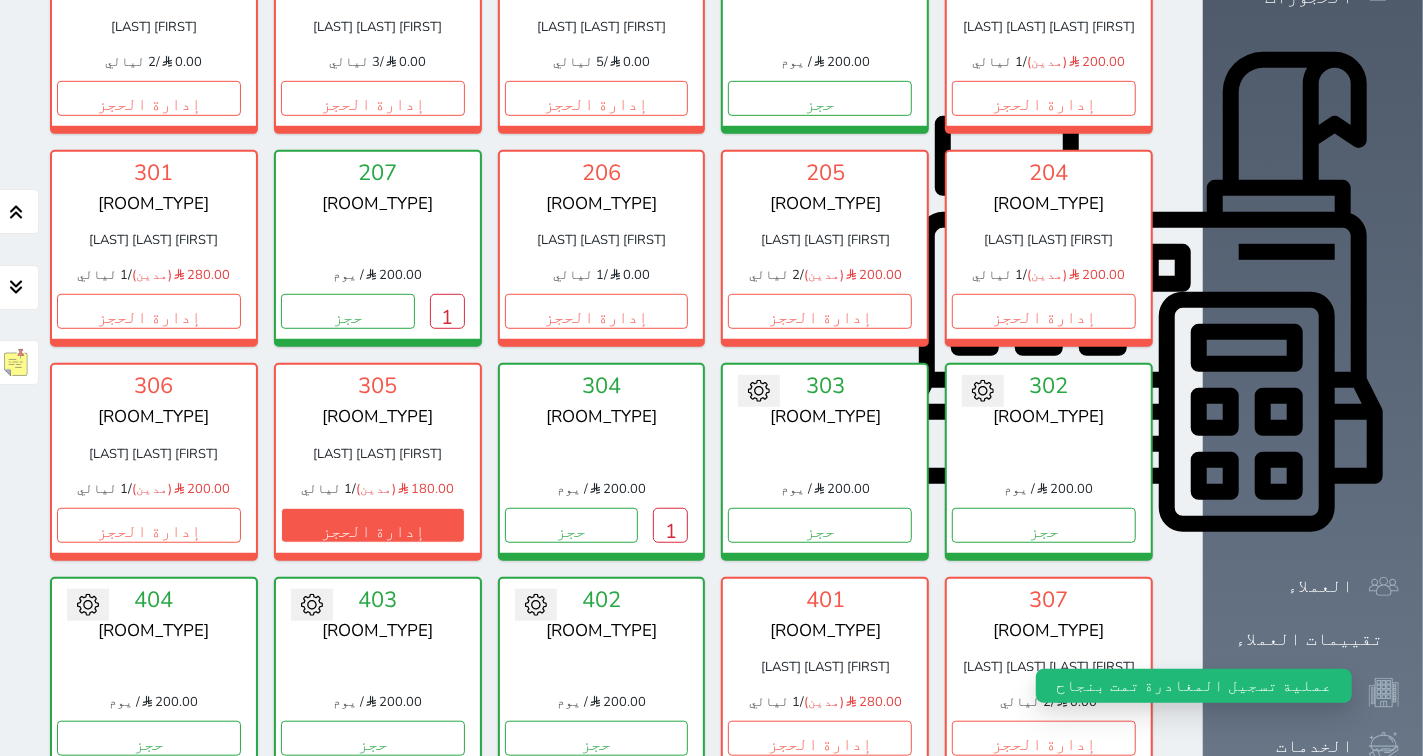 scroll, scrollTop: 630, scrollLeft: 0, axis: vertical 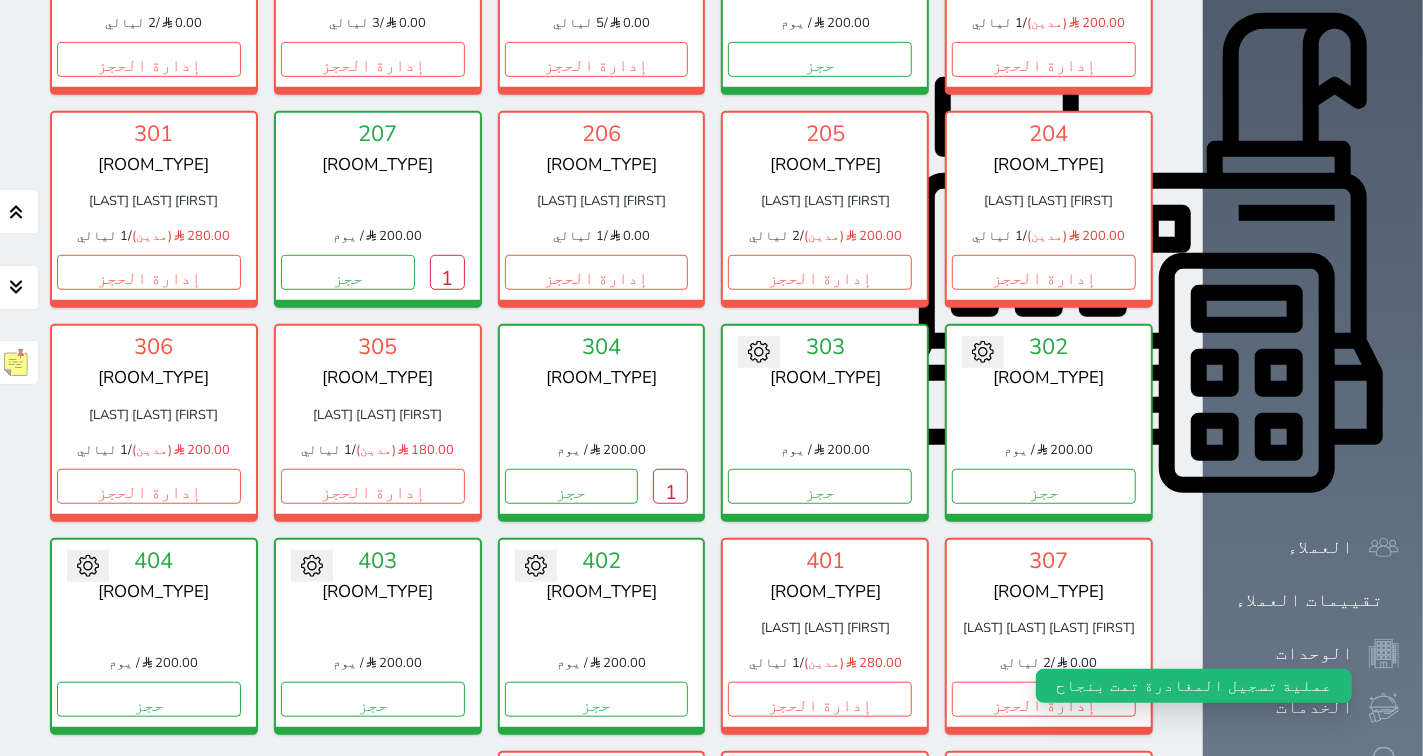 click at bounding box center (88, 566) 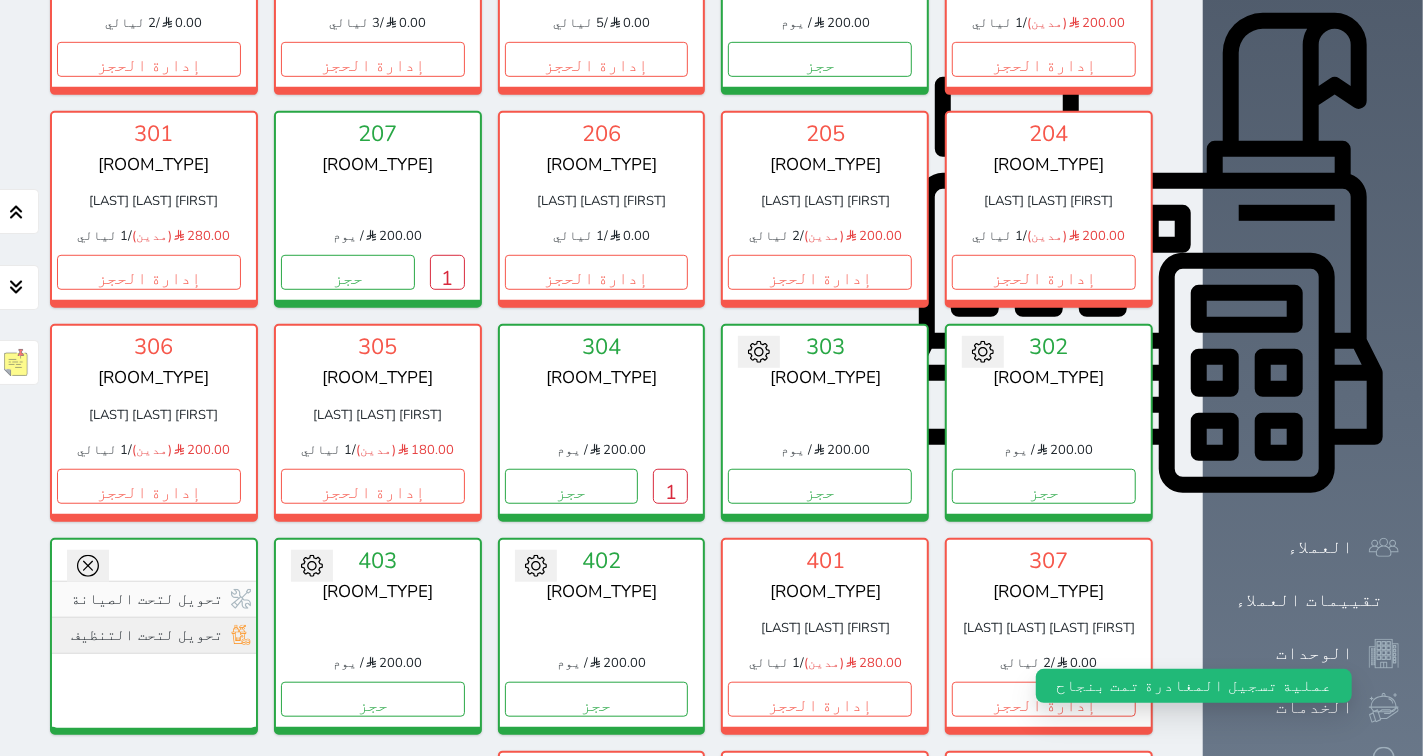 click on "تحويل لتحت التنظيف" at bounding box center (154, 635) 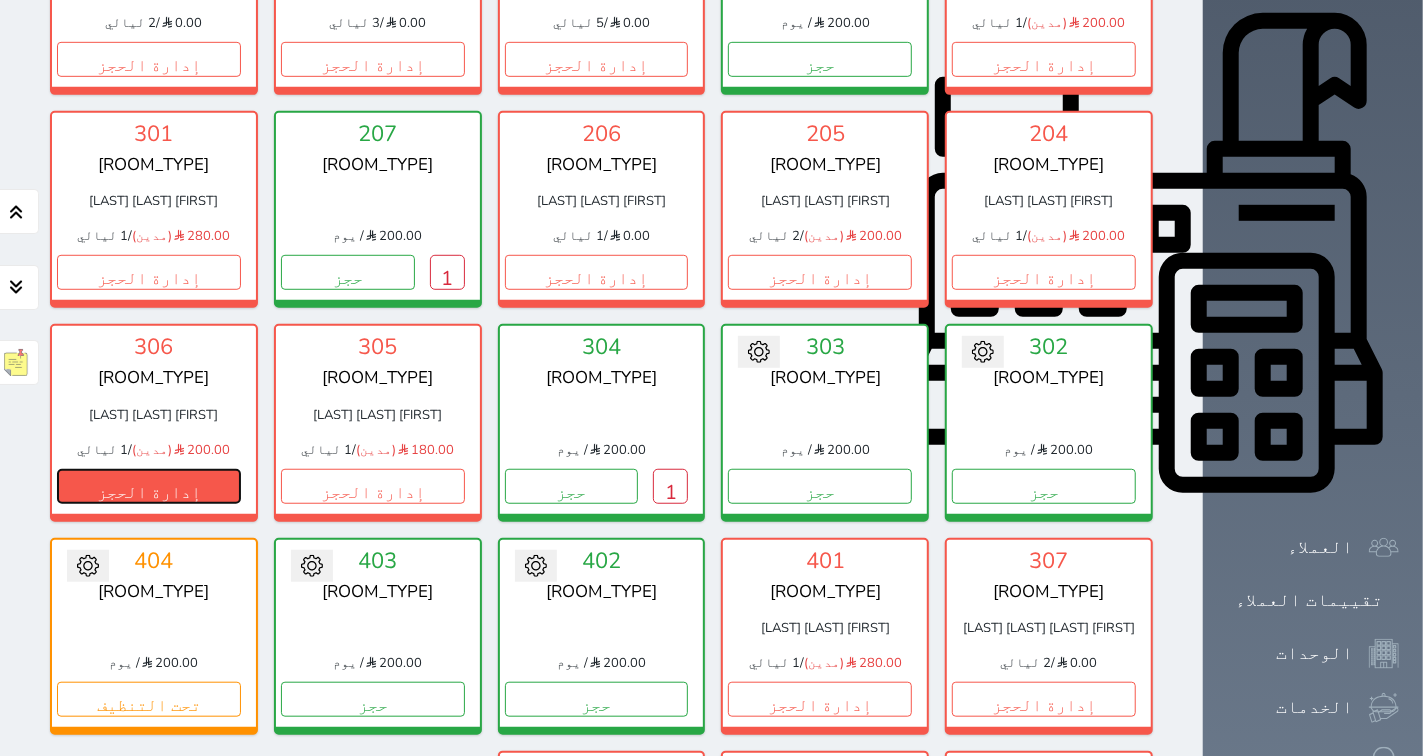 click on "إدارة الحجز" at bounding box center (149, 486) 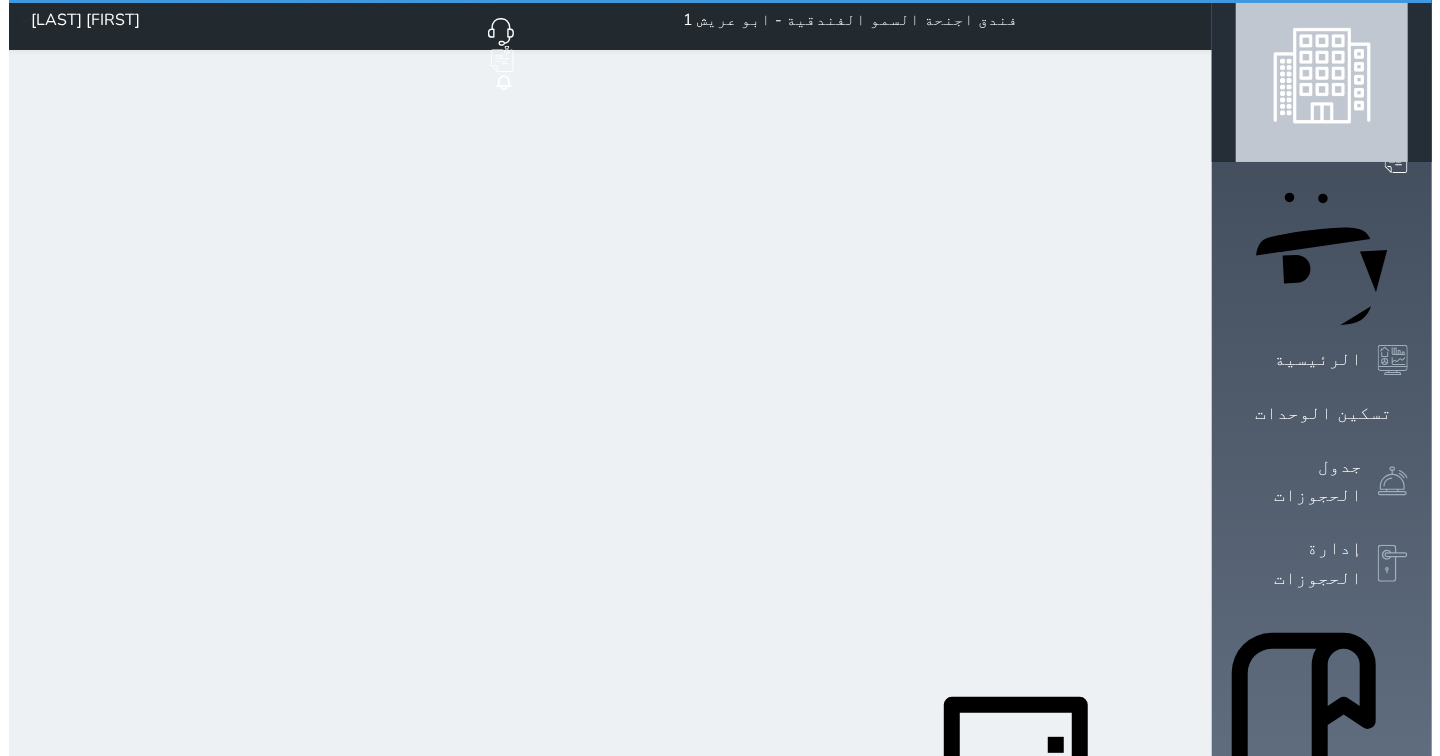 scroll, scrollTop: 0, scrollLeft: 0, axis: both 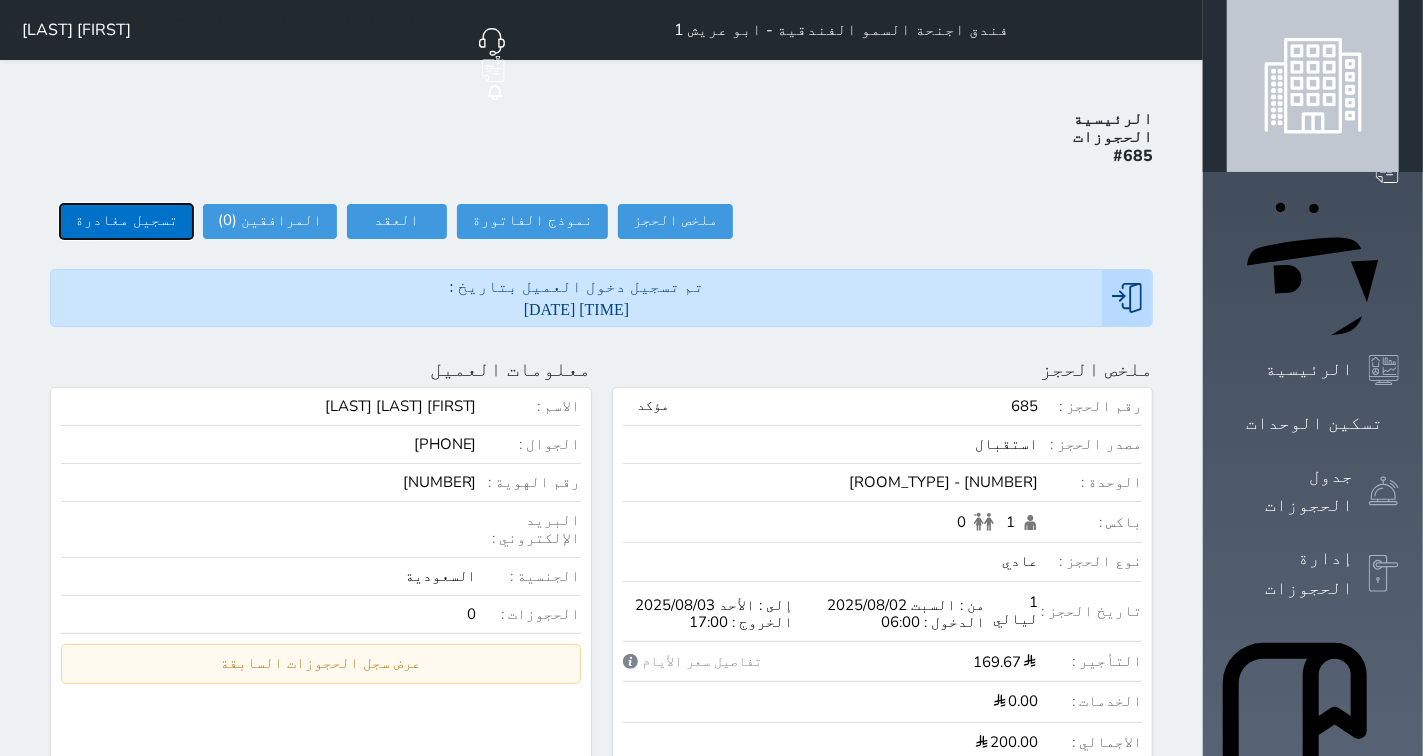 click on "تسجيل مغادرة" at bounding box center (126, 221) 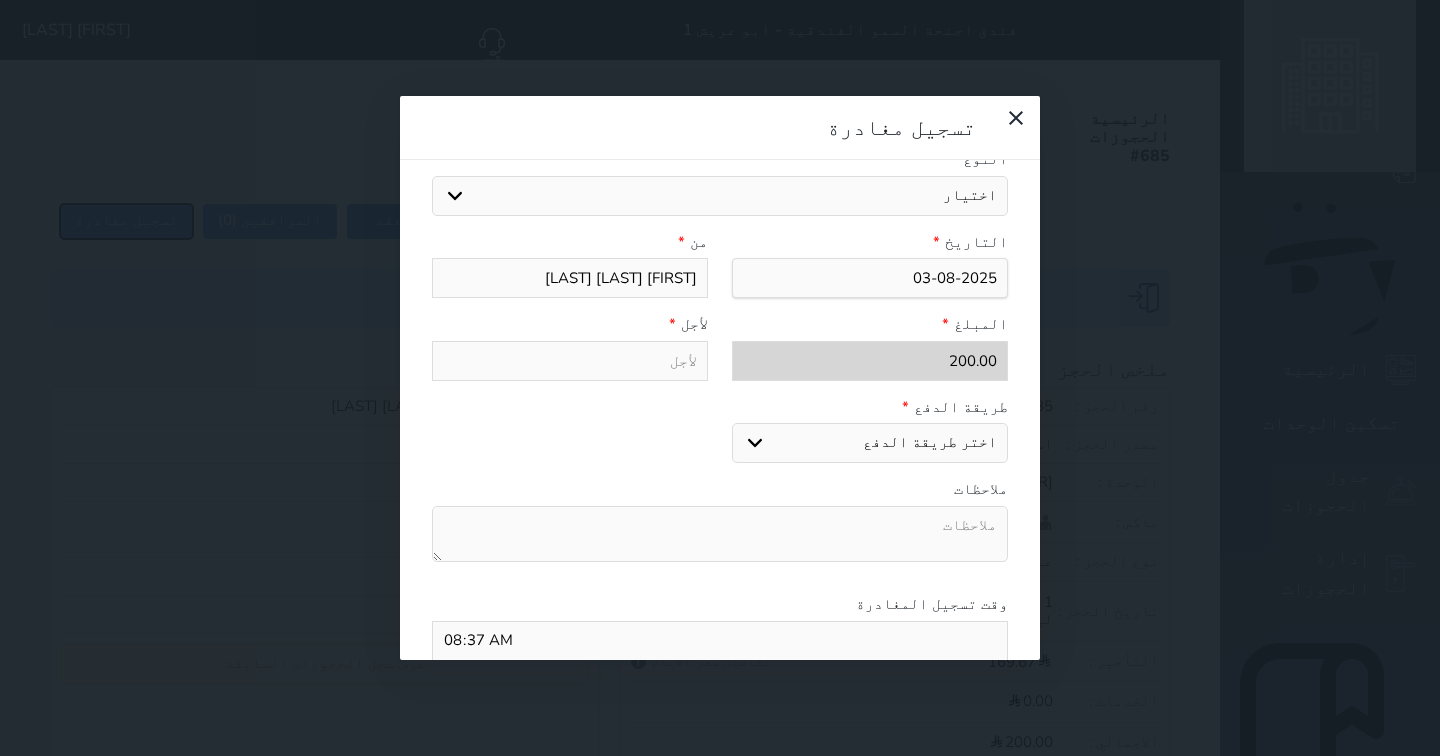 scroll, scrollTop: 0, scrollLeft: 0, axis: both 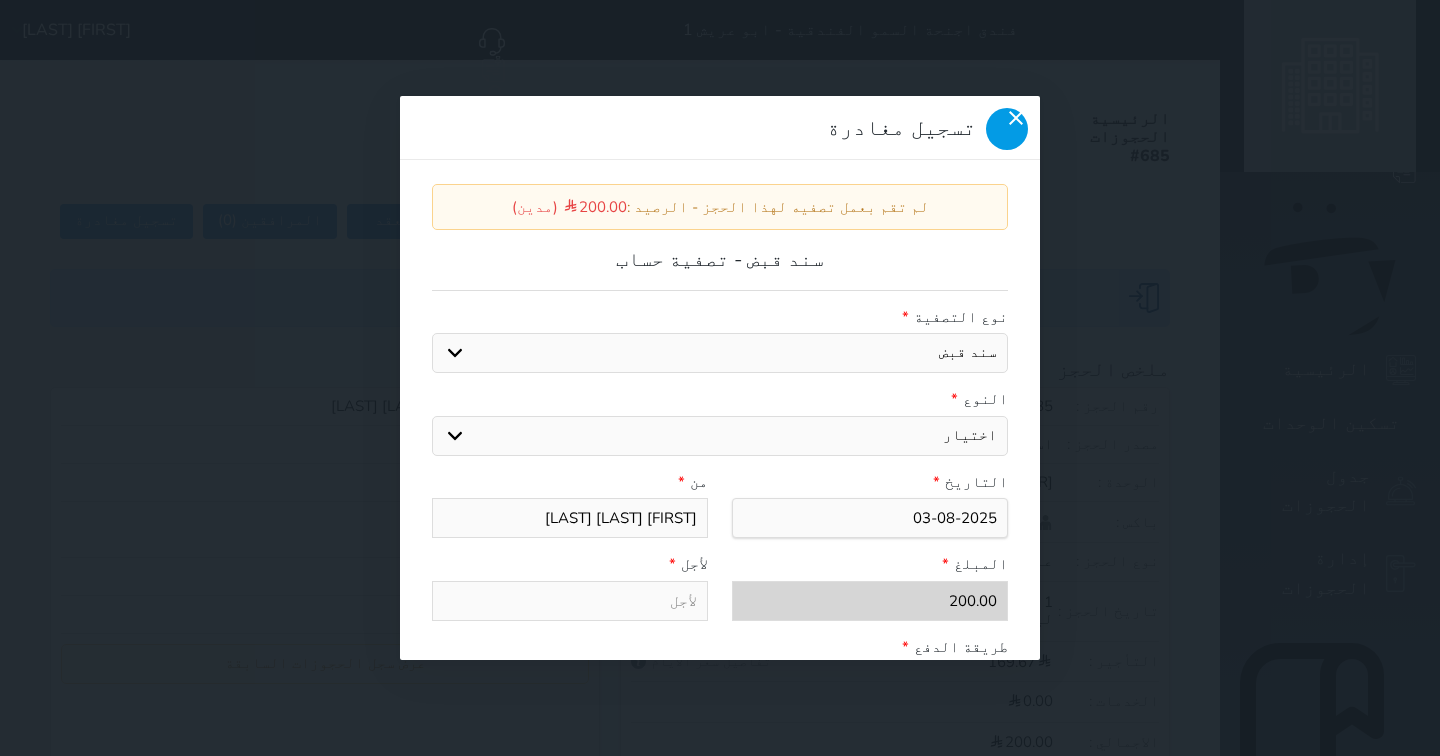 drag, startPoint x: 440, startPoint y: 62, endPoint x: 452, endPoint y: 44, distance: 21.633308 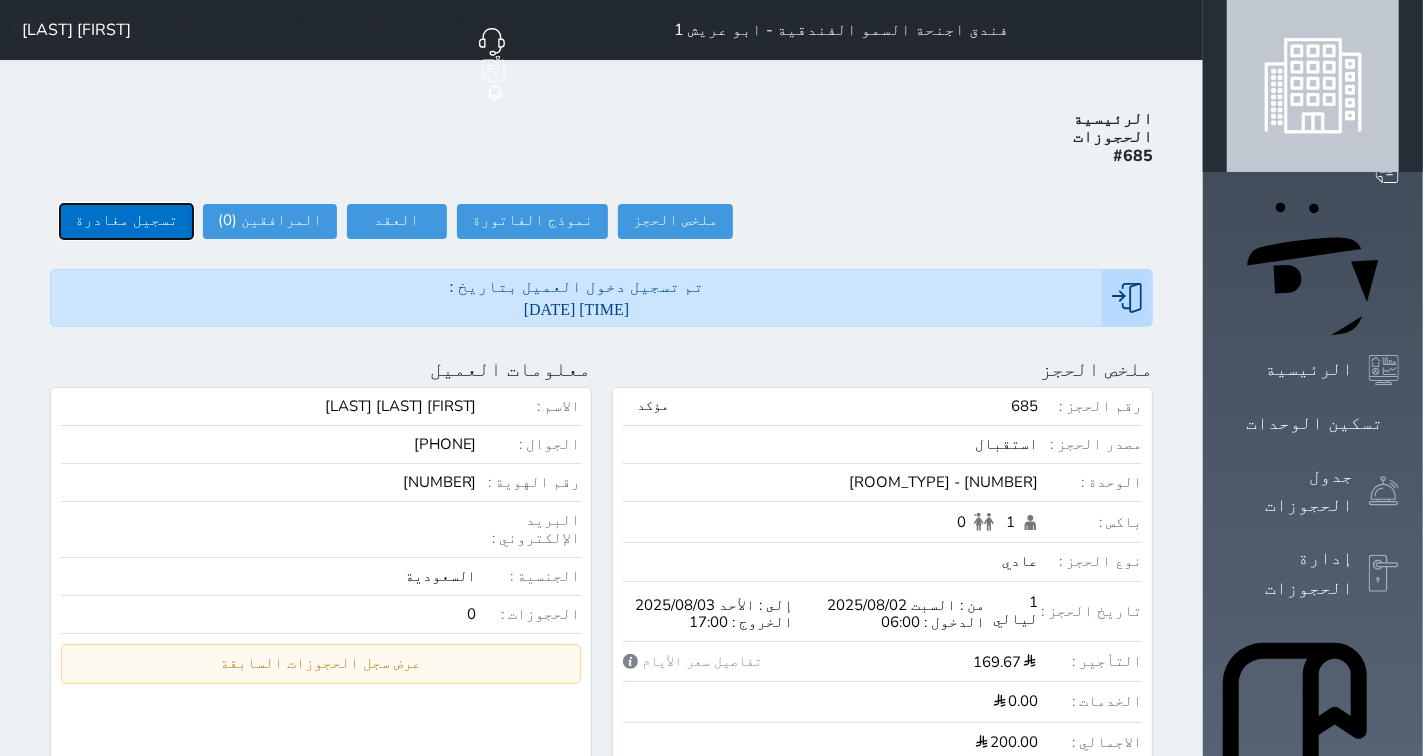 click on "تسجيل مغادرة" at bounding box center (126, 221) 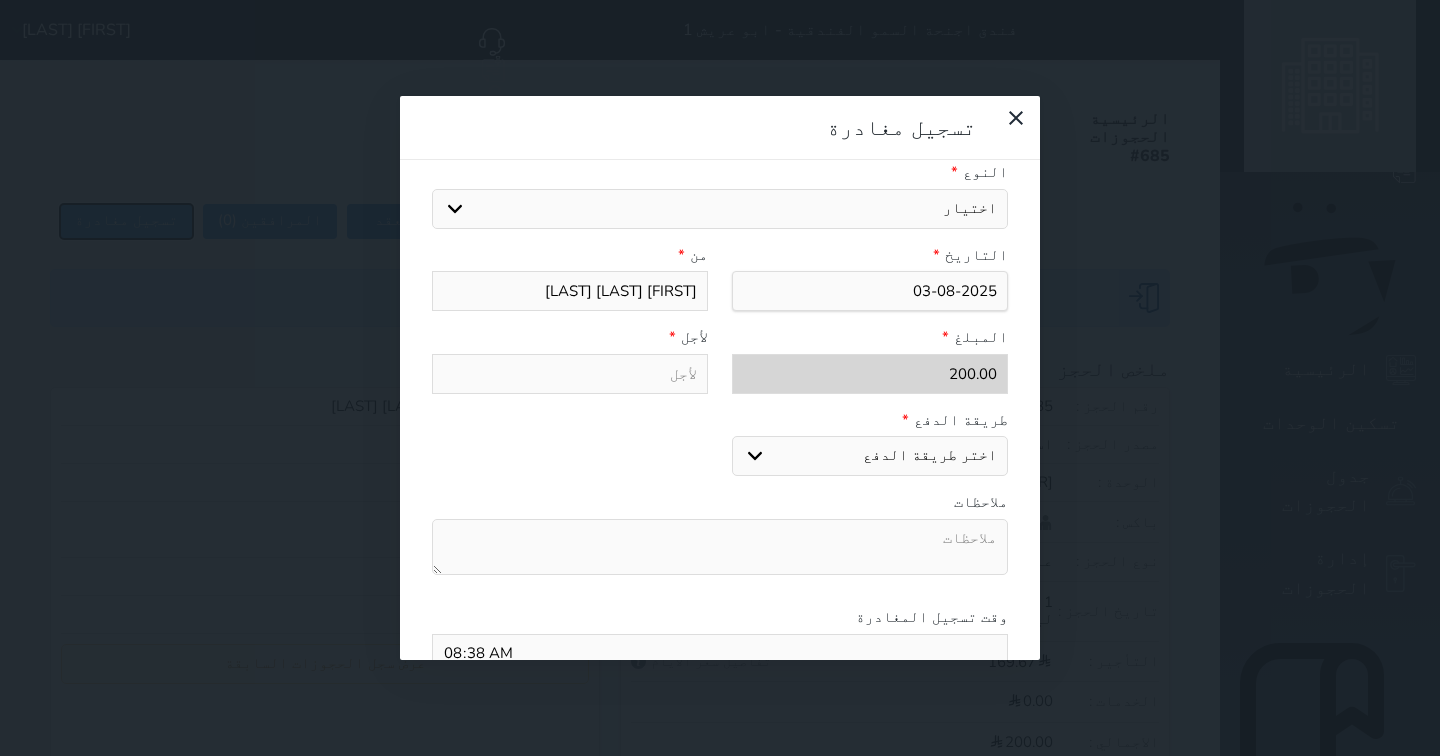 scroll, scrollTop: 311, scrollLeft: 0, axis: vertical 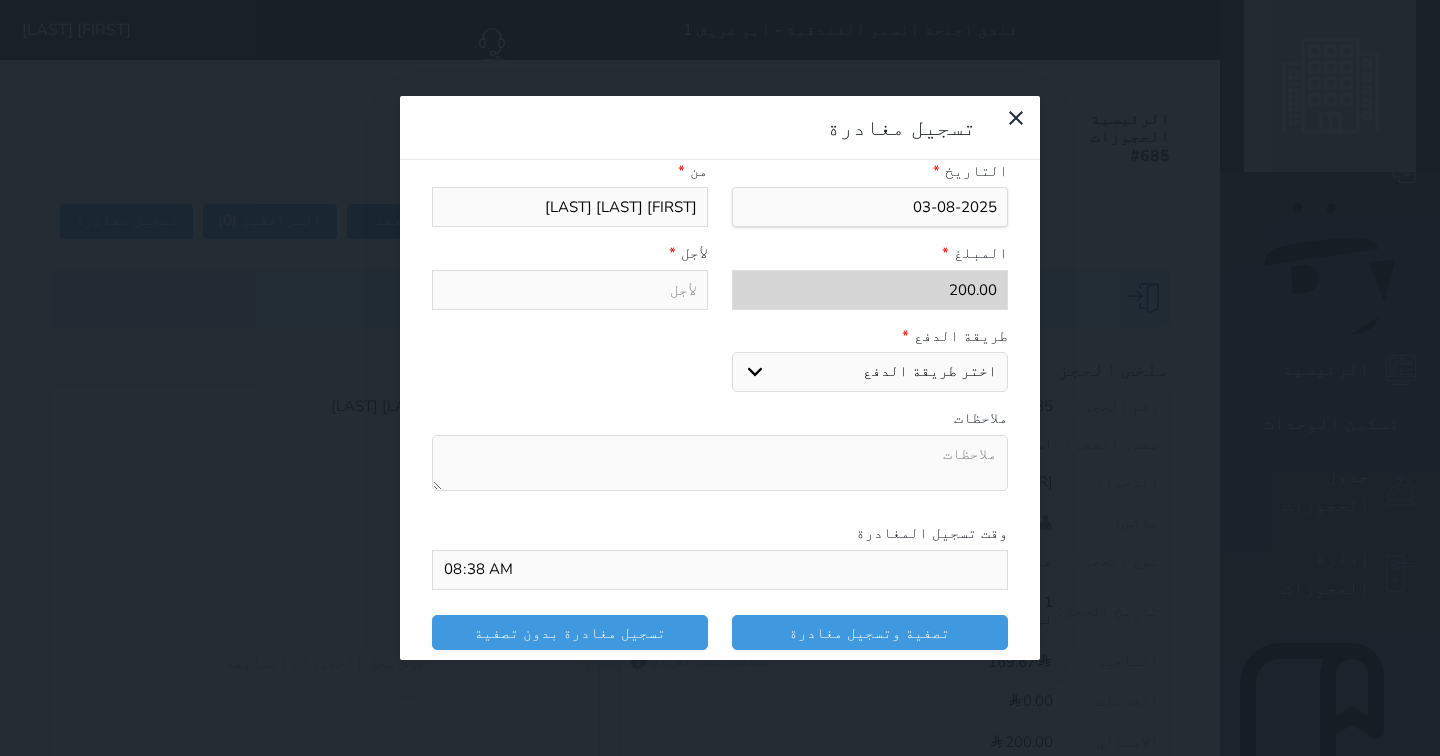 click on "اختر طريقة الدفع   دفع نقدى   تحويل بنكى   مدى   بطاقة ائتمان" at bounding box center (870, 372) 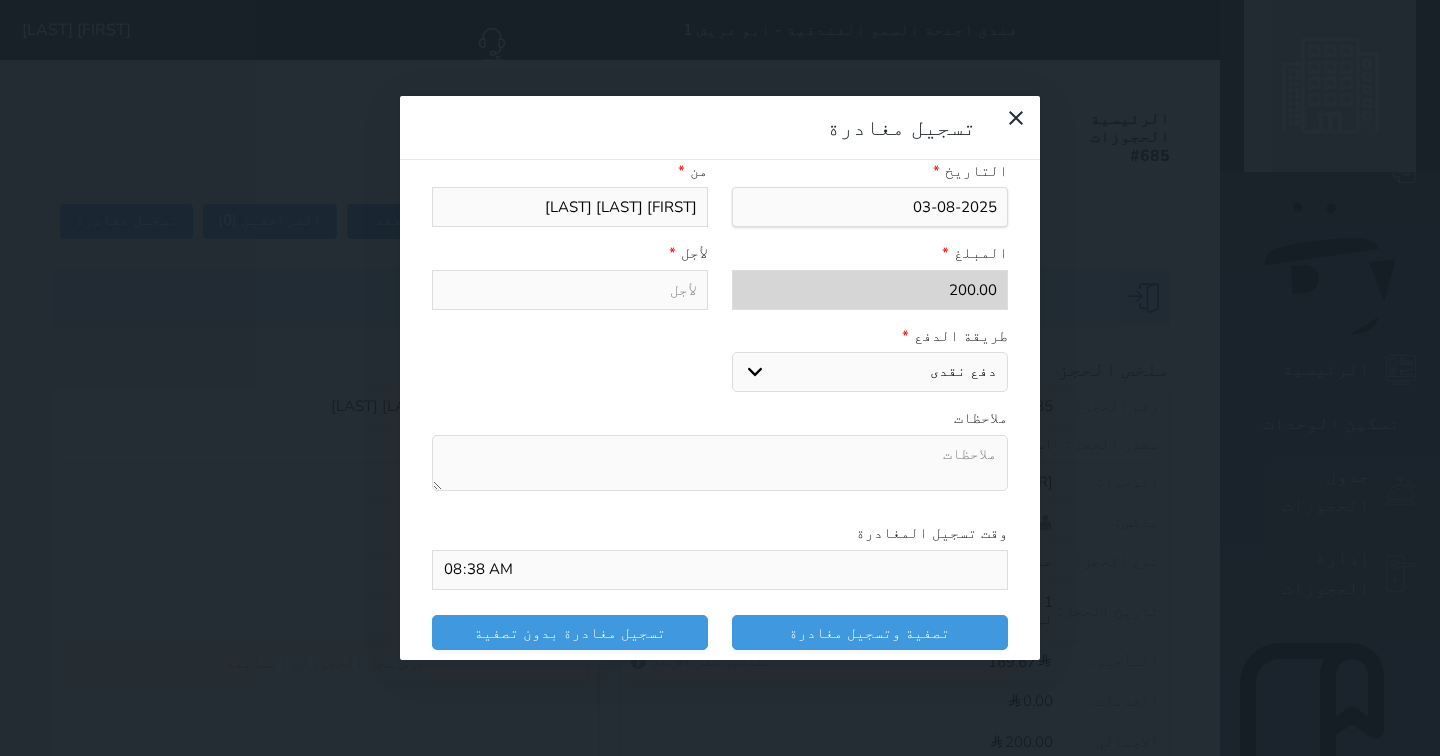 click on "اختر طريقة الدفع   دفع نقدى   تحويل بنكى   مدى   بطاقة ائتمان" at bounding box center [870, 372] 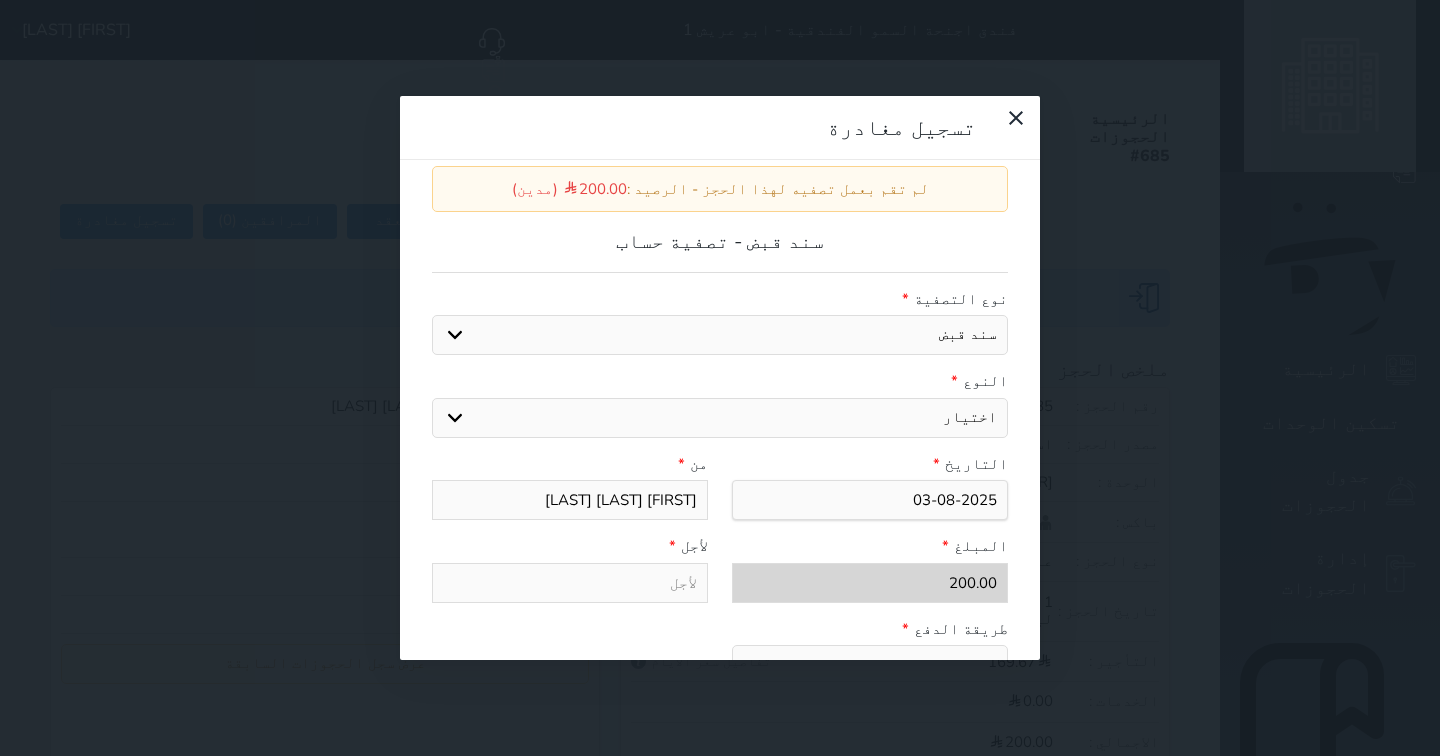scroll, scrollTop: 0, scrollLeft: 0, axis: both 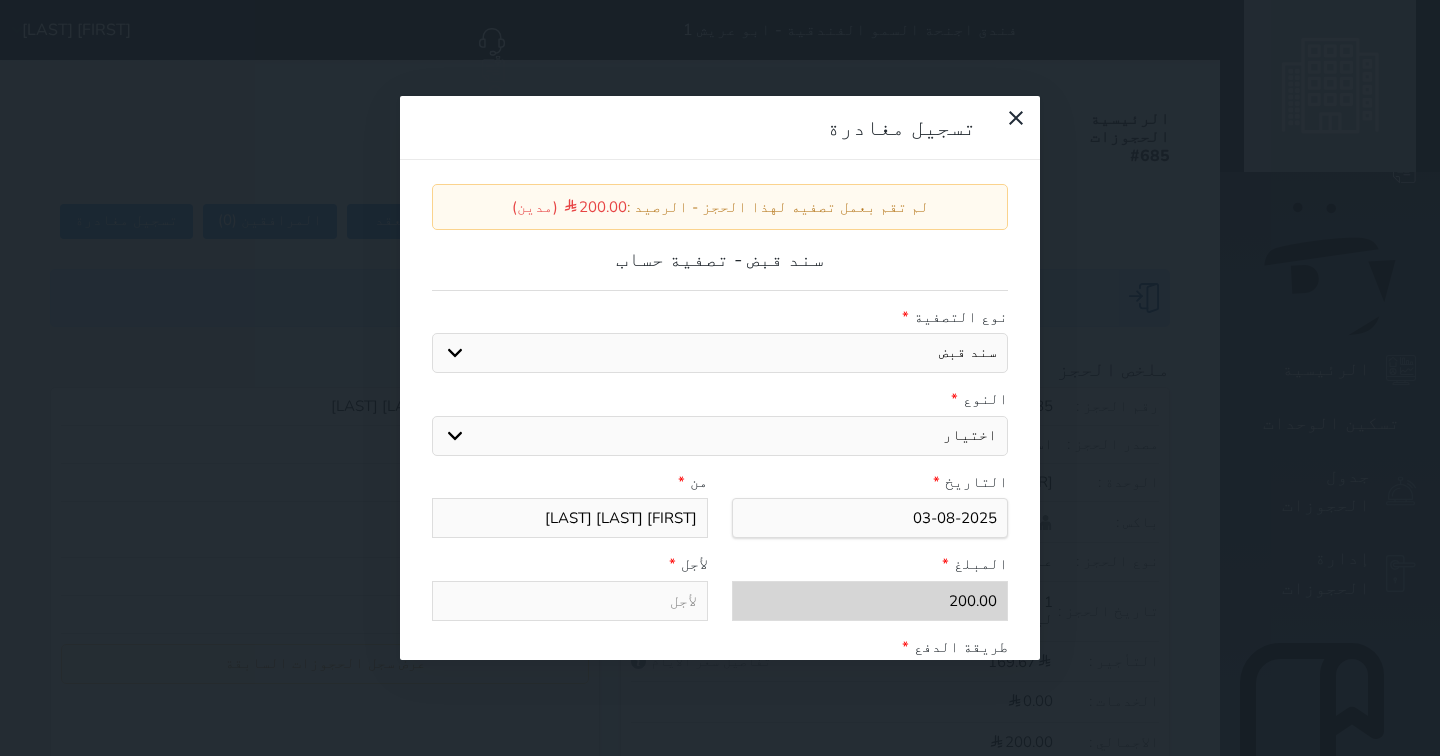 click on "اختيار   مقبوضات عامة
قيمة إيجار
فواتير
عربون
لا ينطبق
آخر
مغسلة
واي فاي - الإنترنت
مواقف السيارات
طعام
الأغذية والمشروبات
مشروبات
المشروبات الباردة
المشروبات الساخنة
الإفطار
غداء
عشاء
مخبز و كعك
حمام سباحة
الصالة الرياضية
سبا و خدمات الجمال
اختيار وإسقاط (خدمات النقل)
ميني بار
كابل - تلفزيون
سرير إضافي
تصفيف الشعر
التسوق" at bounding box center (720, 436) 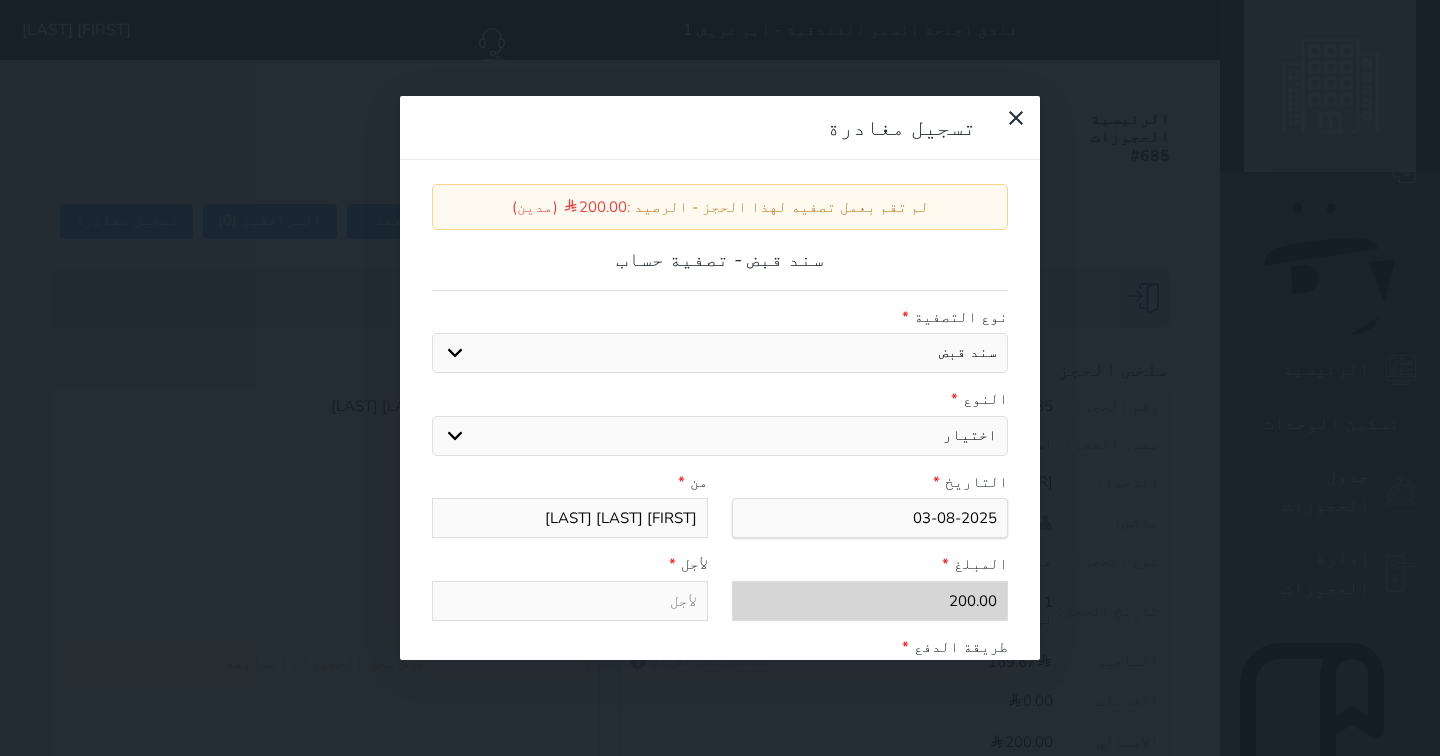select on "[NUMBER]" 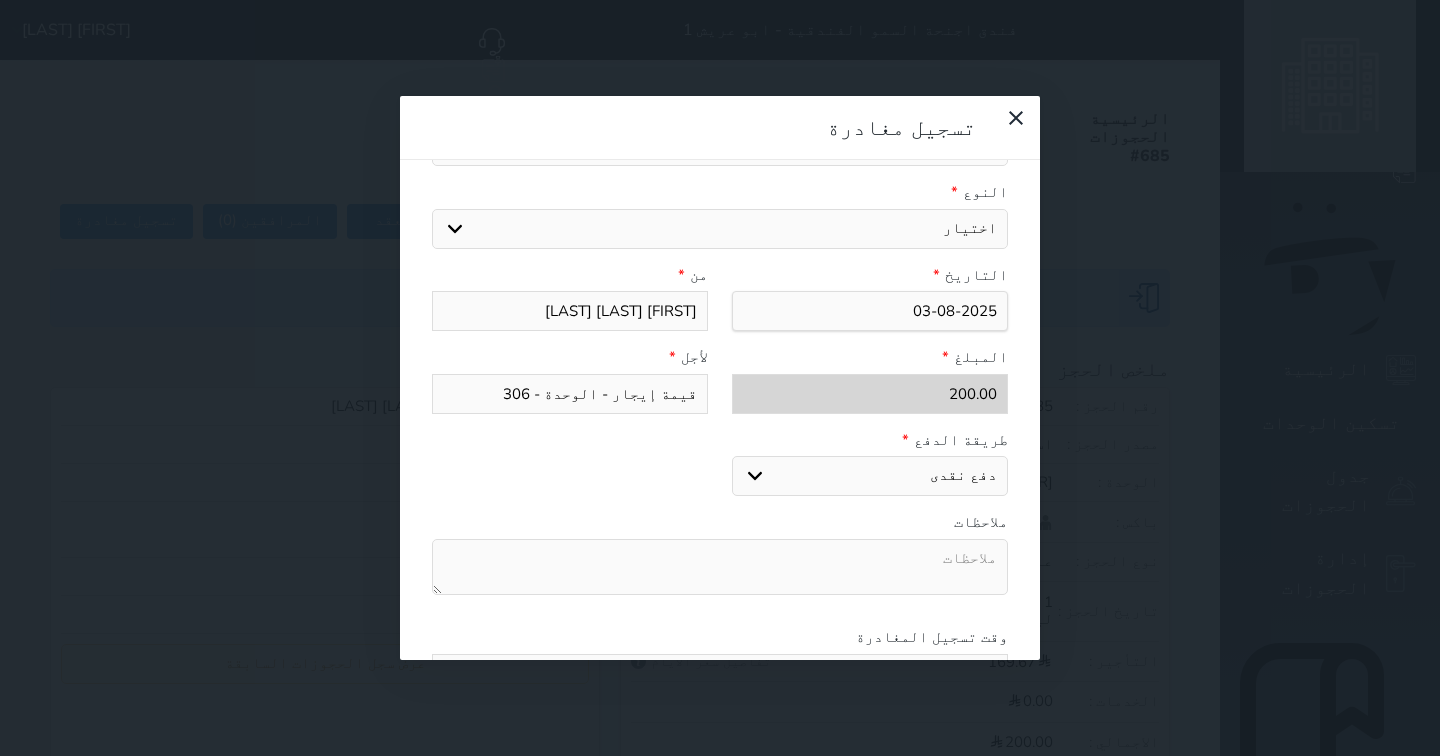 scroll, scrollTop: 222, scrollLeft: 0, axis: vertical 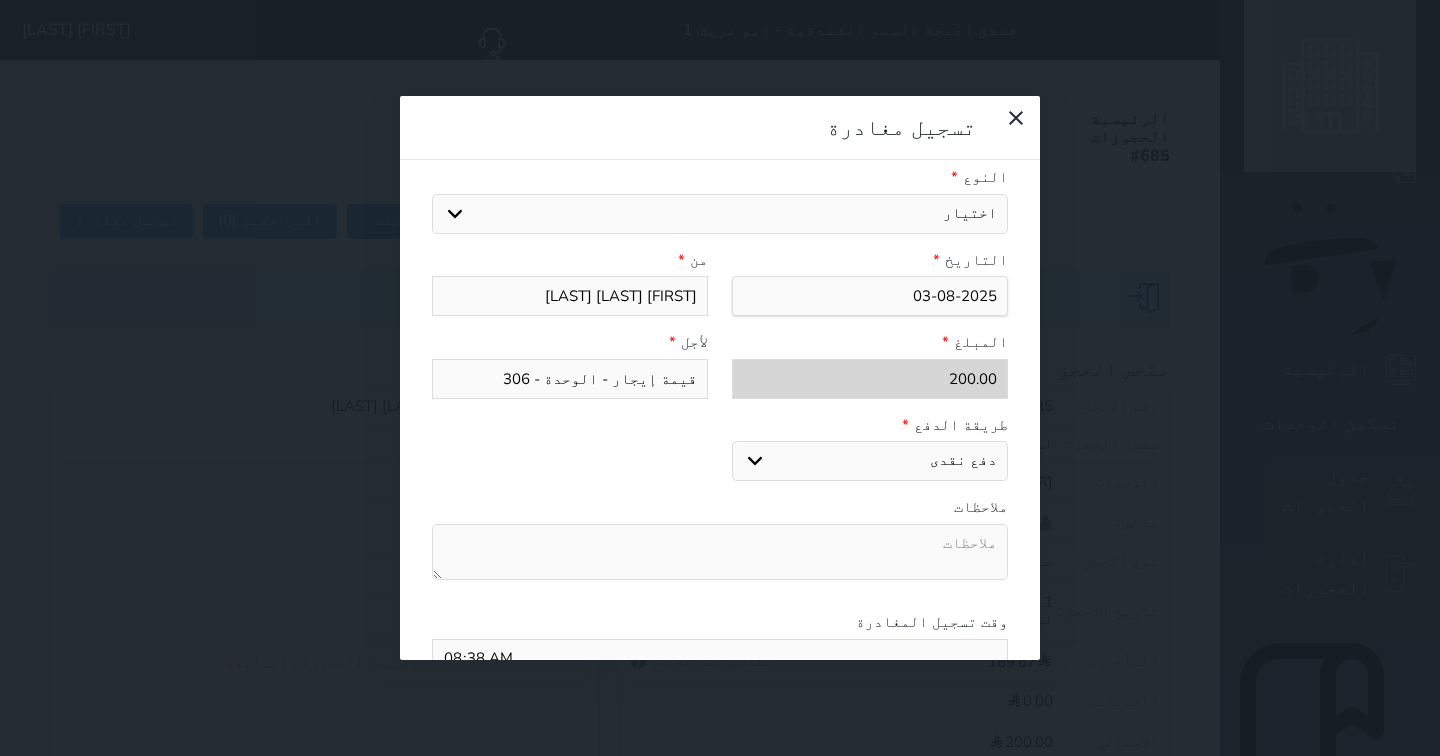 click on "اختر طريقة الدفع   دفع نقدى   تحويل بنكى   مدى   بطاقة ائتمان" at bounding box center [870, 461] 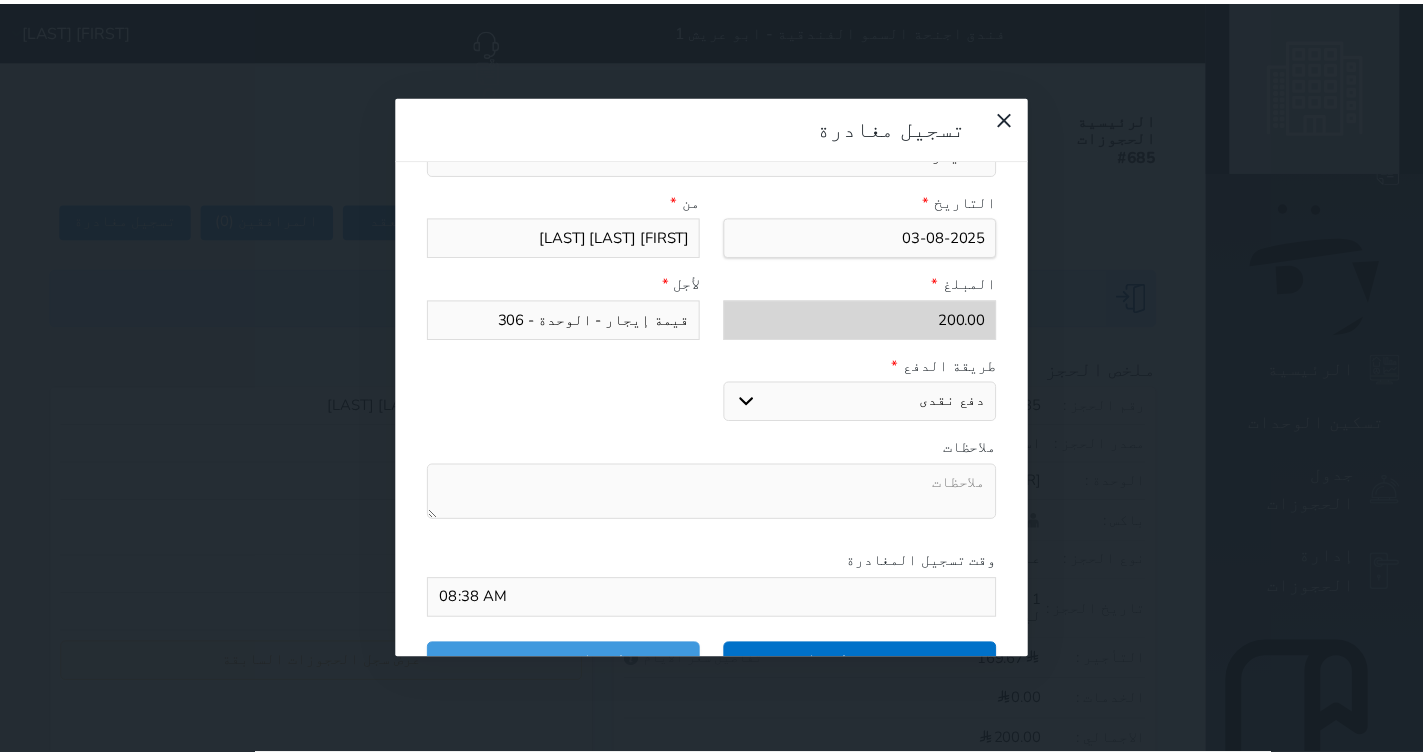scroll, scrollTop: 311, scrollLeft: 0, axis: vertical 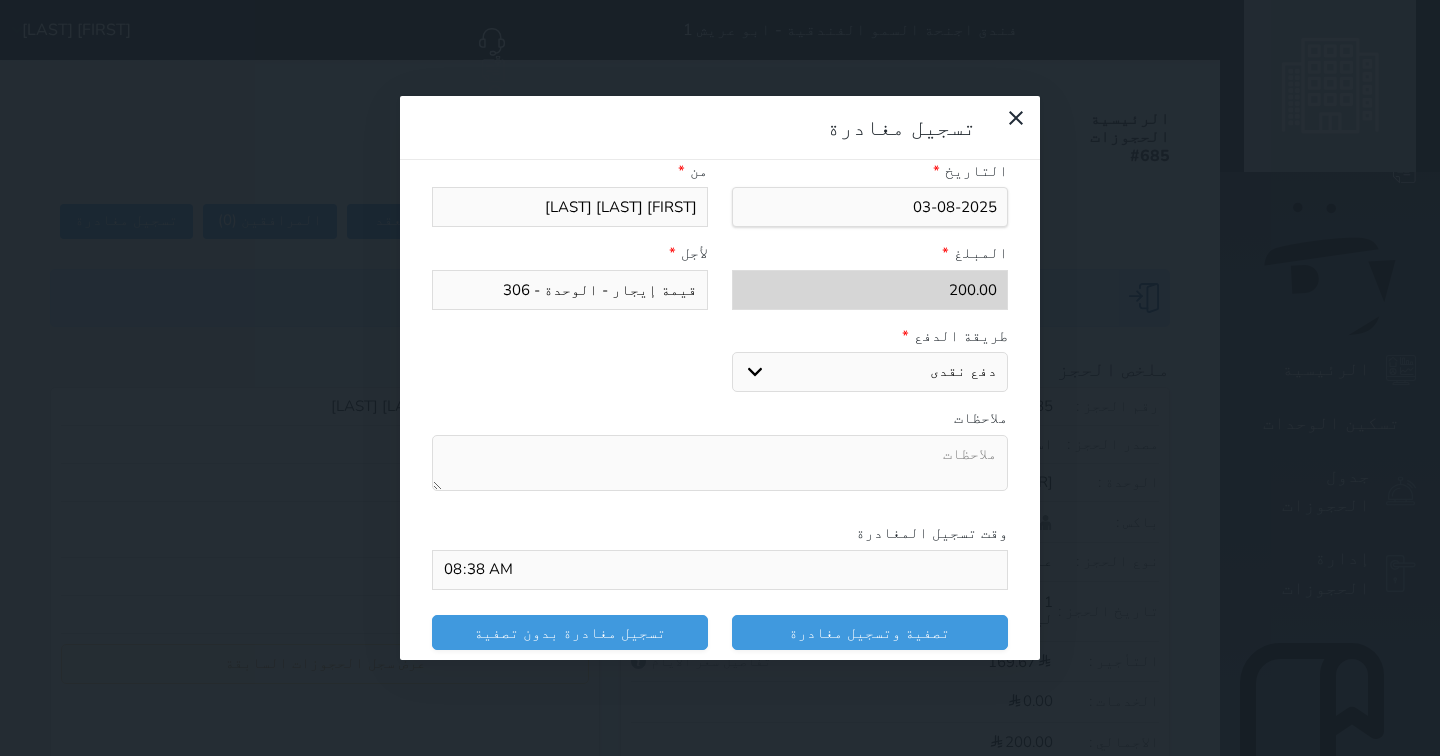 click on "تسجيل مغادرة
لم تقم بعمل تصفيه لهذا الحجز - الرصيد :
[PRICE]     (مدين)   سند قبض - تصفية حساب   نوع التصفية *    سند قبض       النوع *    اختيار   مقبوضات عامة
قيمة إيجار
فواتير
عربون
لا ينطبق
آخر
مغسلة
واي فاي - الإنترنت
مواقف السيارات
طعام
الأغذية والمشروبات
مشروبات
المشروبات الباردة
المشروبات الساخنة
الإفطار
غداء
عشاء
مخبز و كعك
حمام سباحة
الصالة الرياضية
ميني بار
التاريخ" at bounding box center (720, 378) 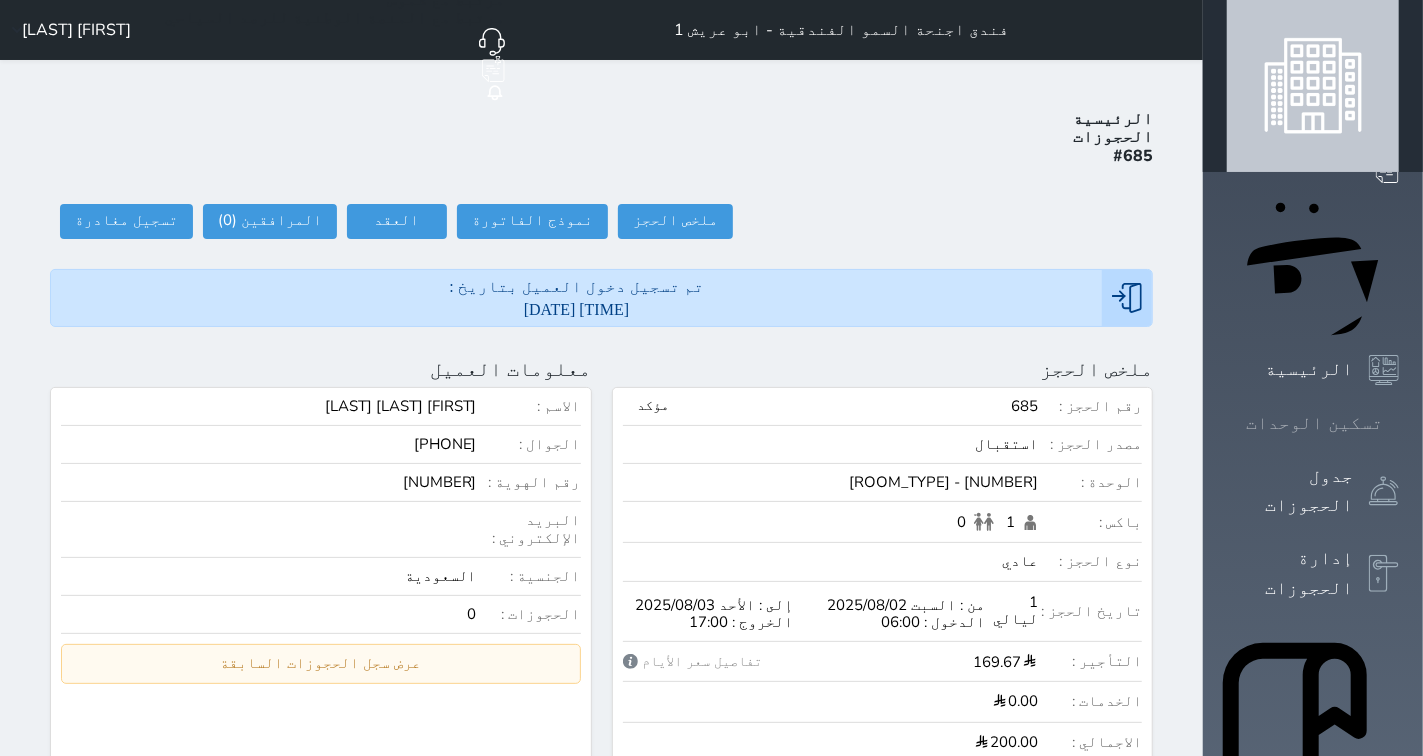 click on "تسكين الوحدات" at bounding box center [1314, 423] 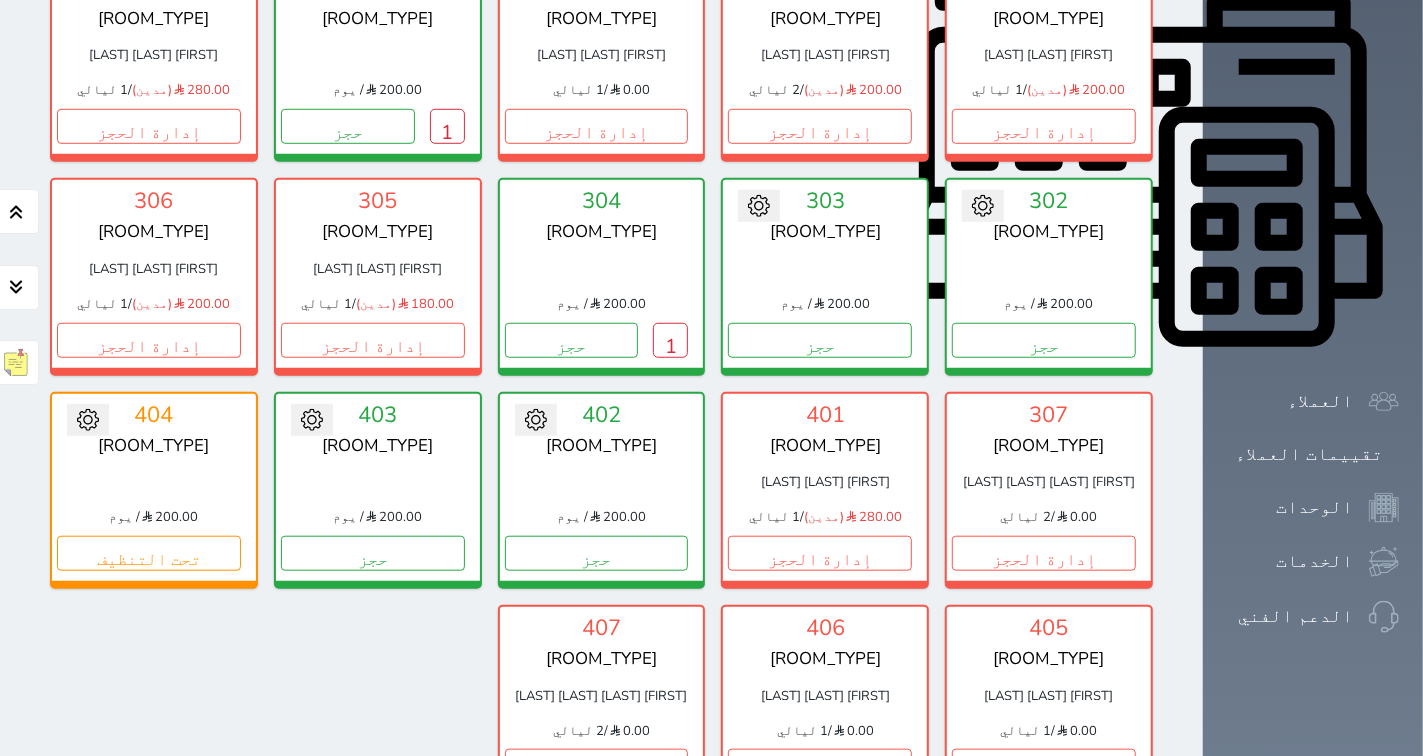 scroll, scrollTop: 777, scrollLeft: 0, axis: vertical 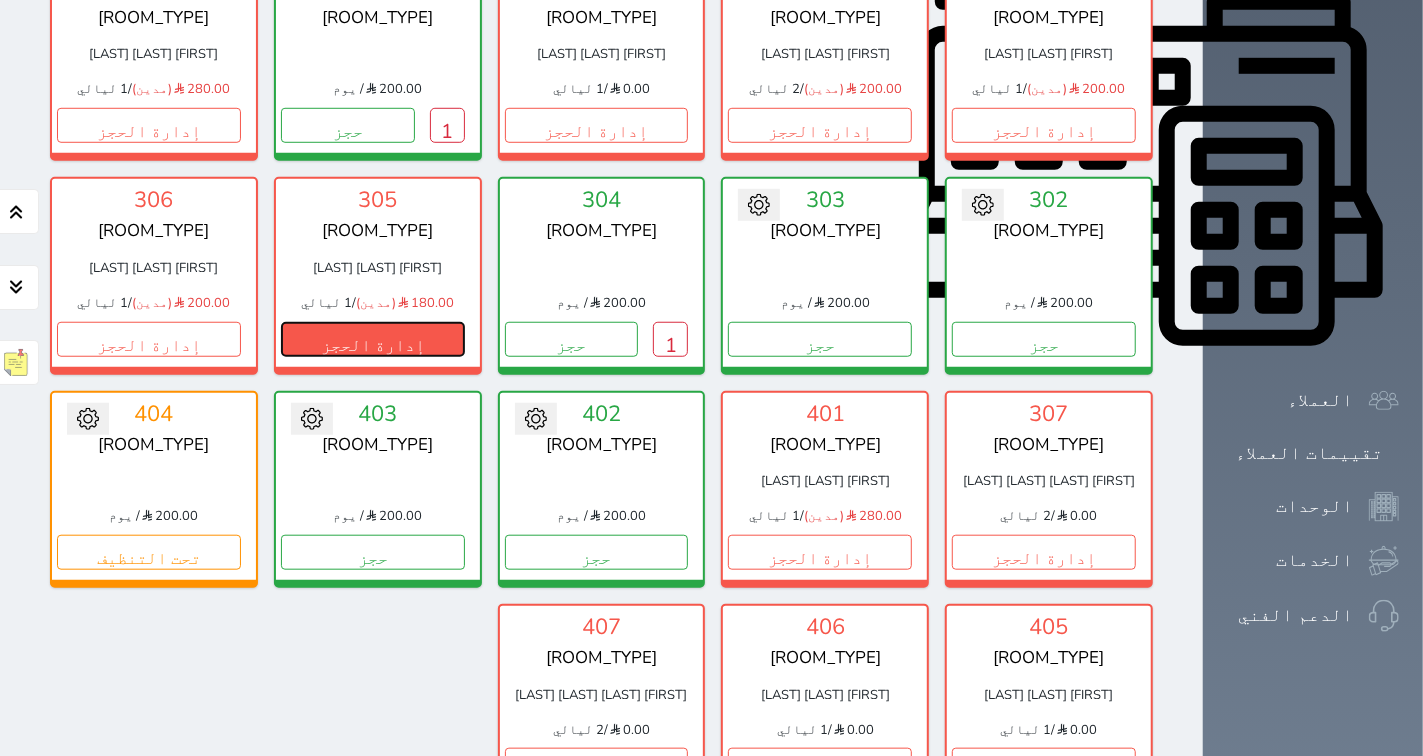 click on "إدارة الحجز" at bounding box center [373, 339] 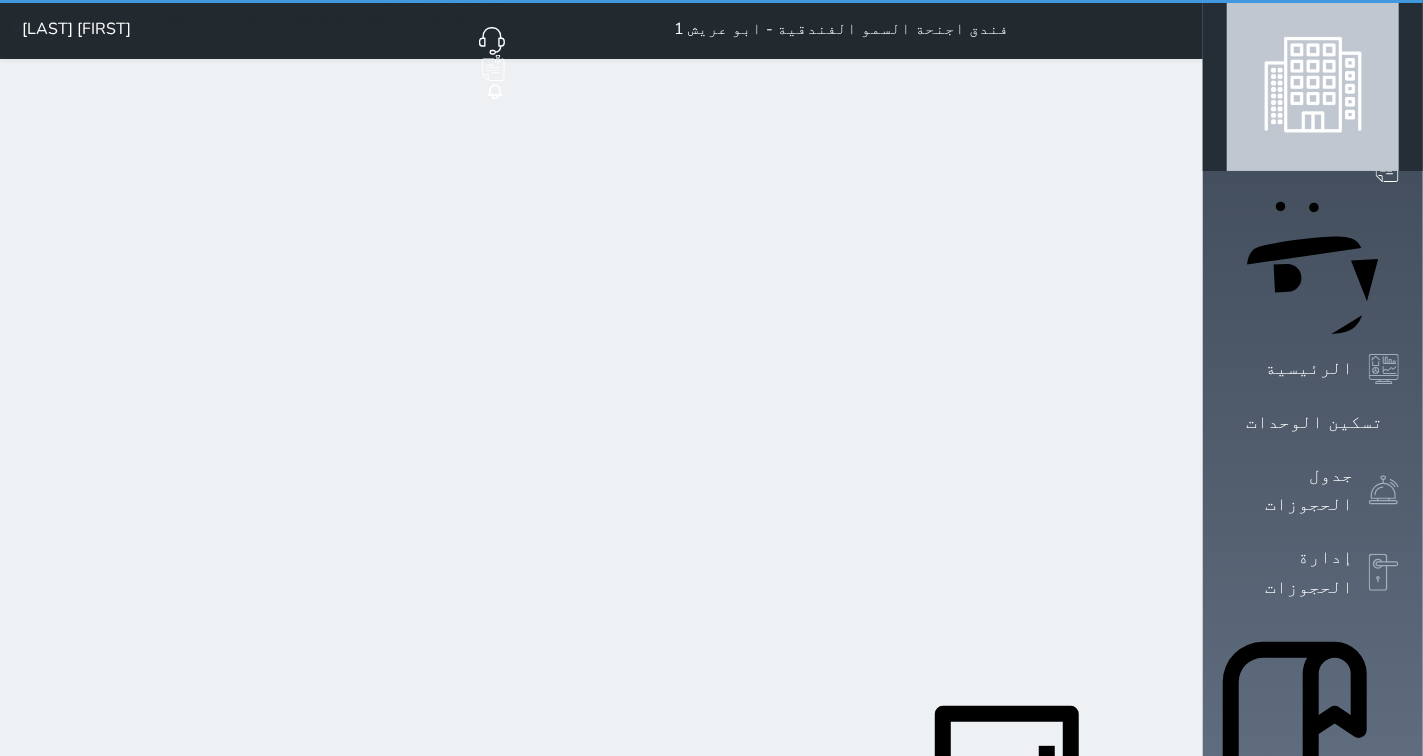 scroll, scrollTop: 0, scrollLeft: 0, axis: both 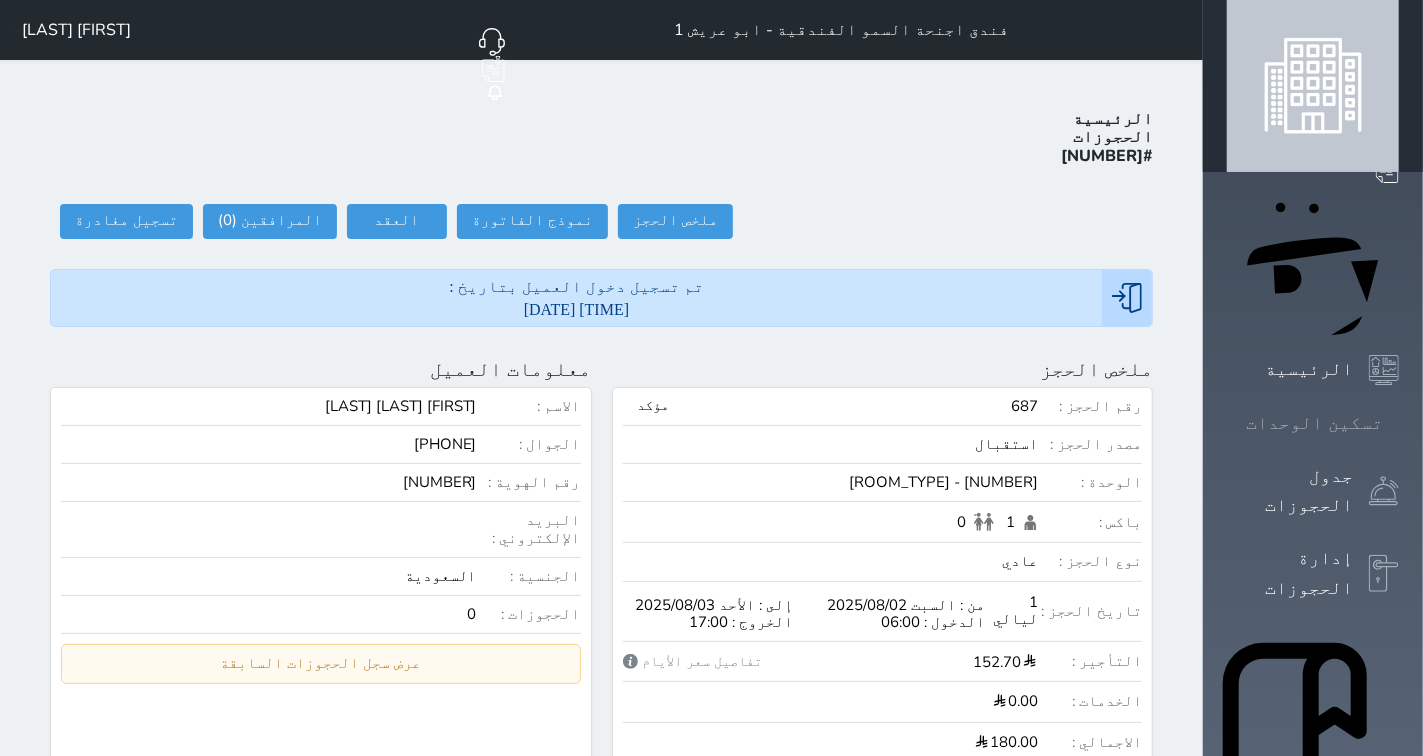 click on "تسكين الوحدات" at bounding box center (1314, 423) 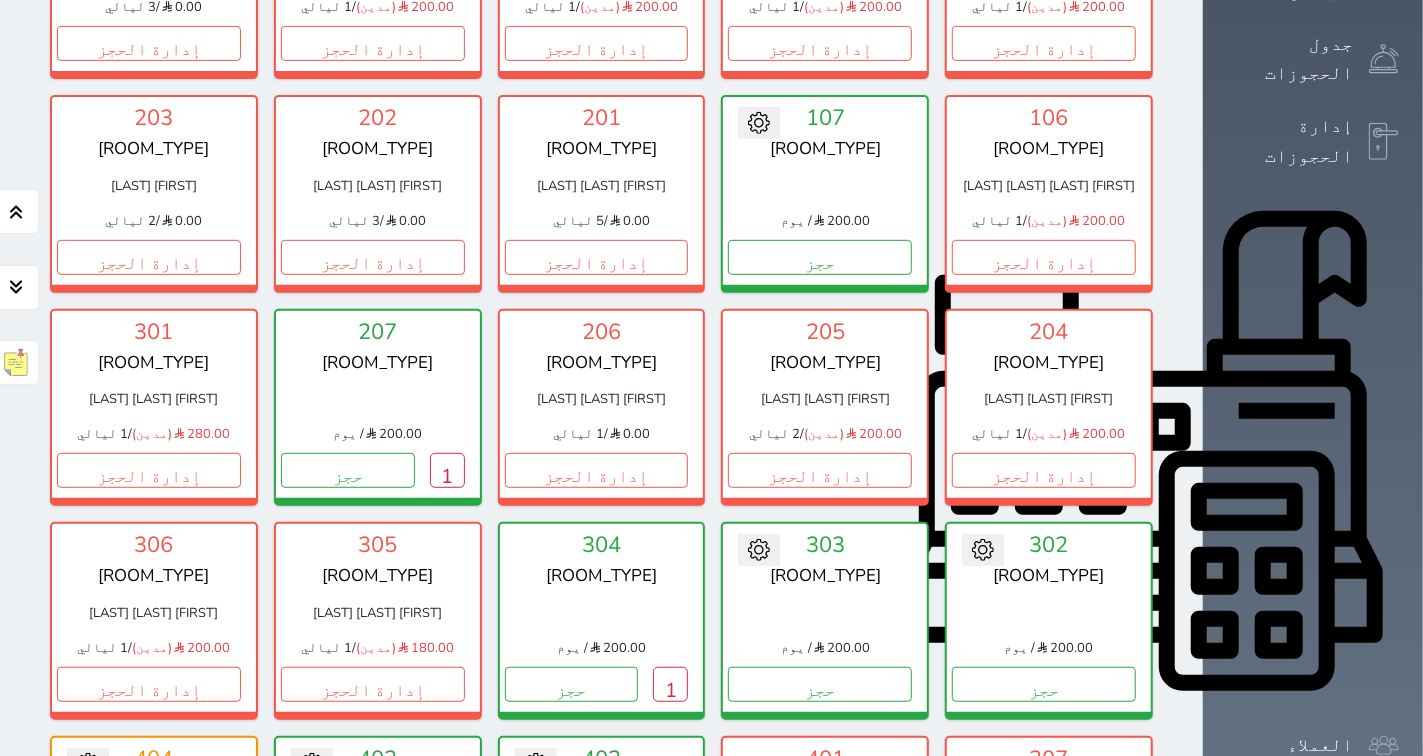 scroll, scrollTop: 411, scrollLeft: 0, axis: vertical 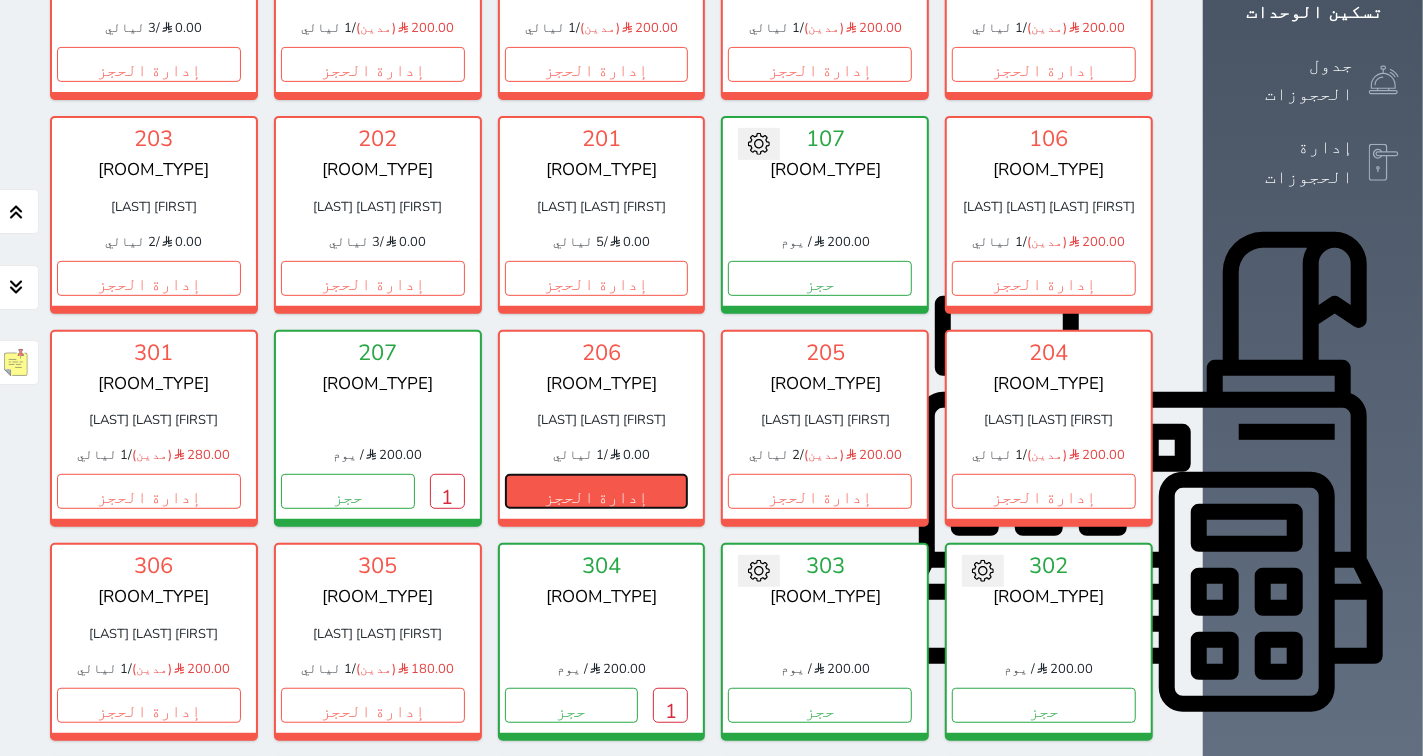 click on "إدارة الحجز" at bounding box center [597, 491] 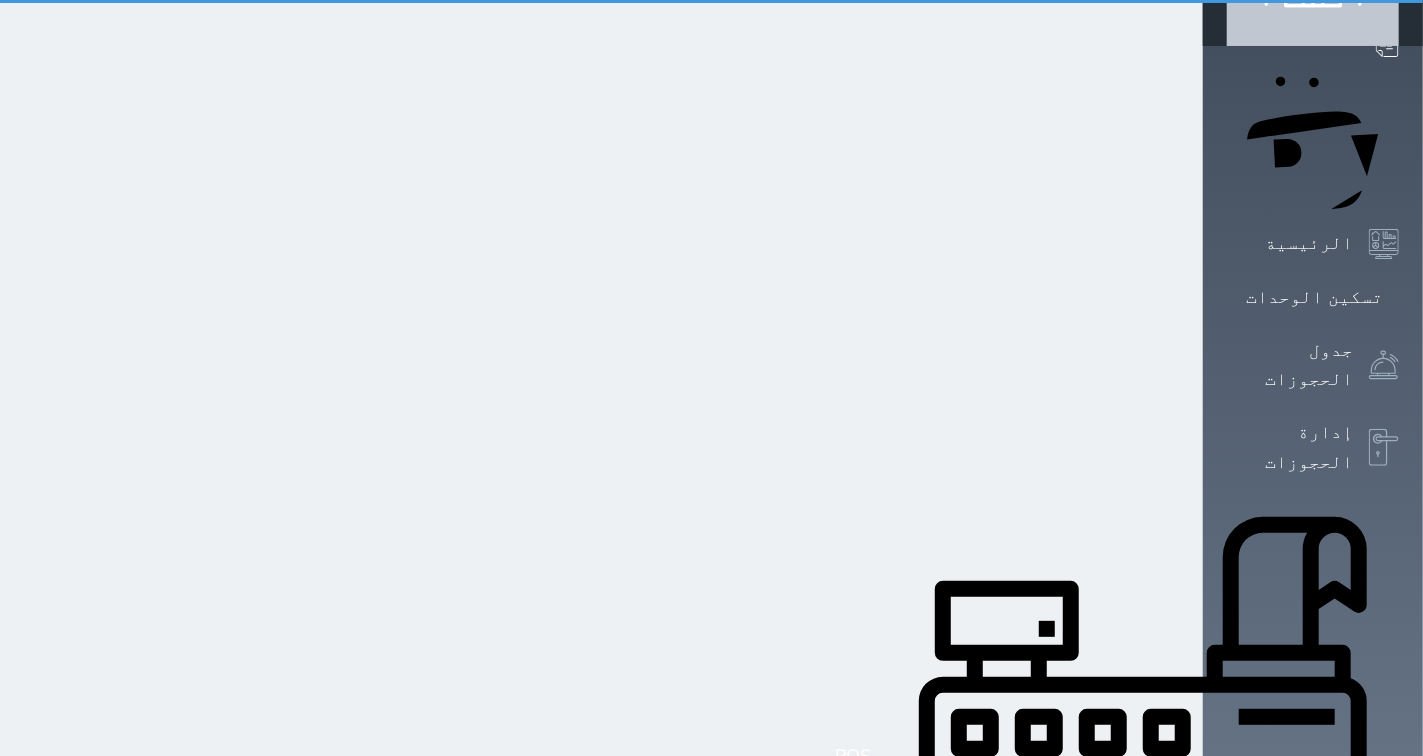 scroll, scrollTop: 0, scrollLeft: 0, axis: both 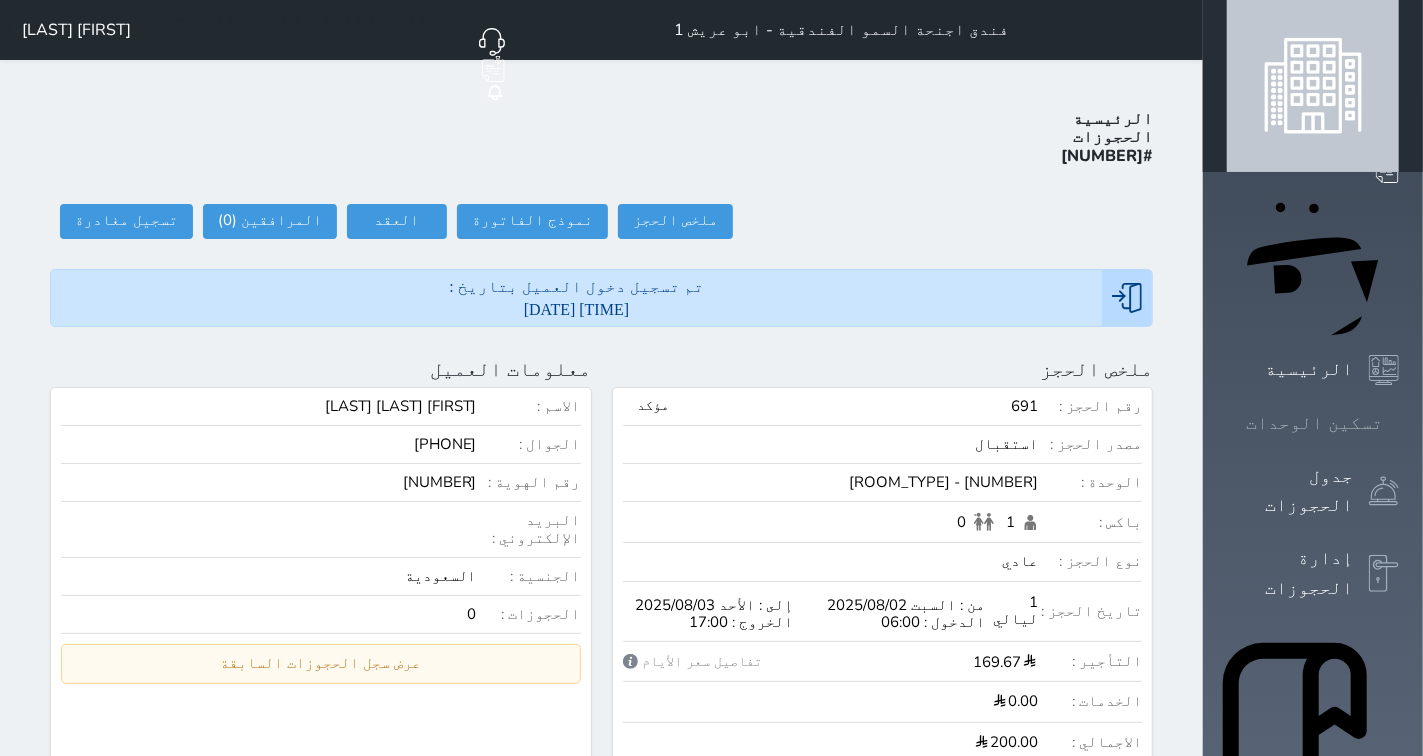 click 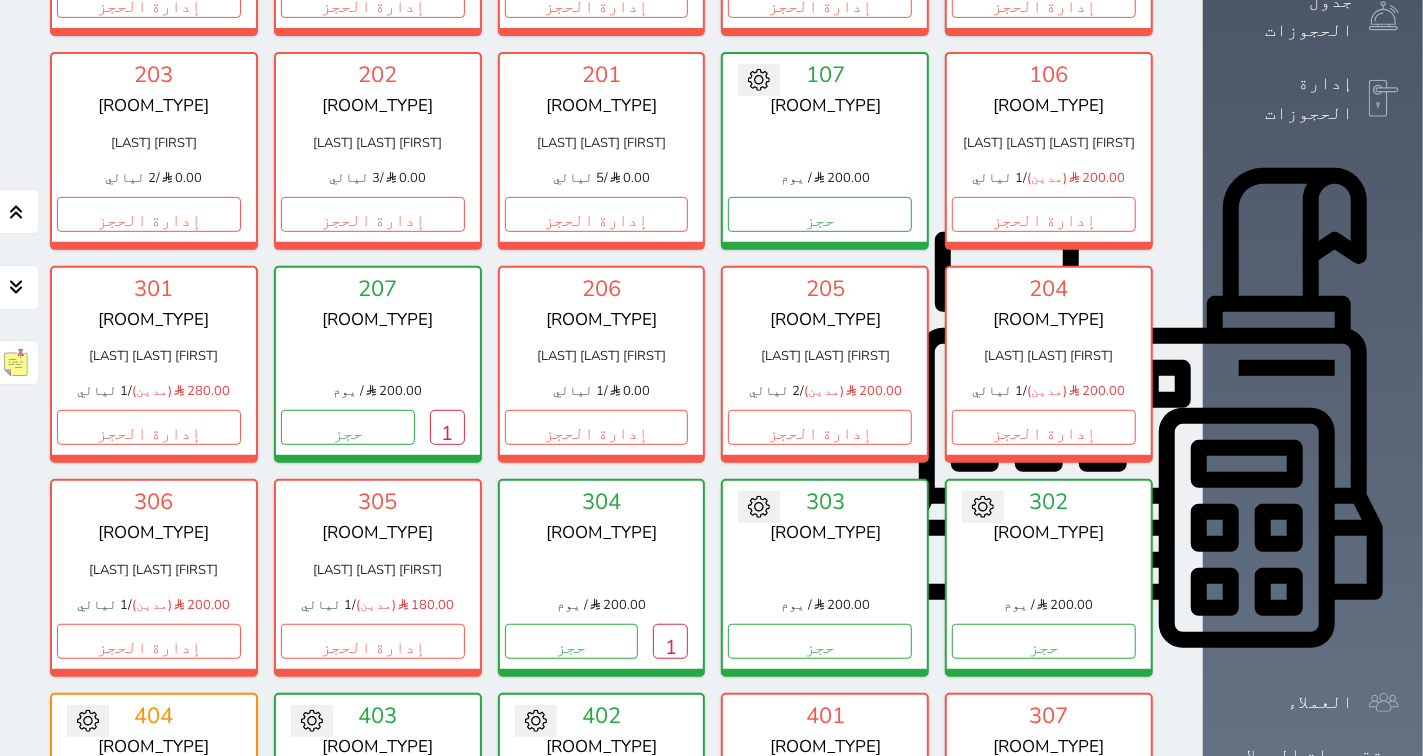 scroll, scrollTop: 522, scrollLeft: 0, axis: vertical 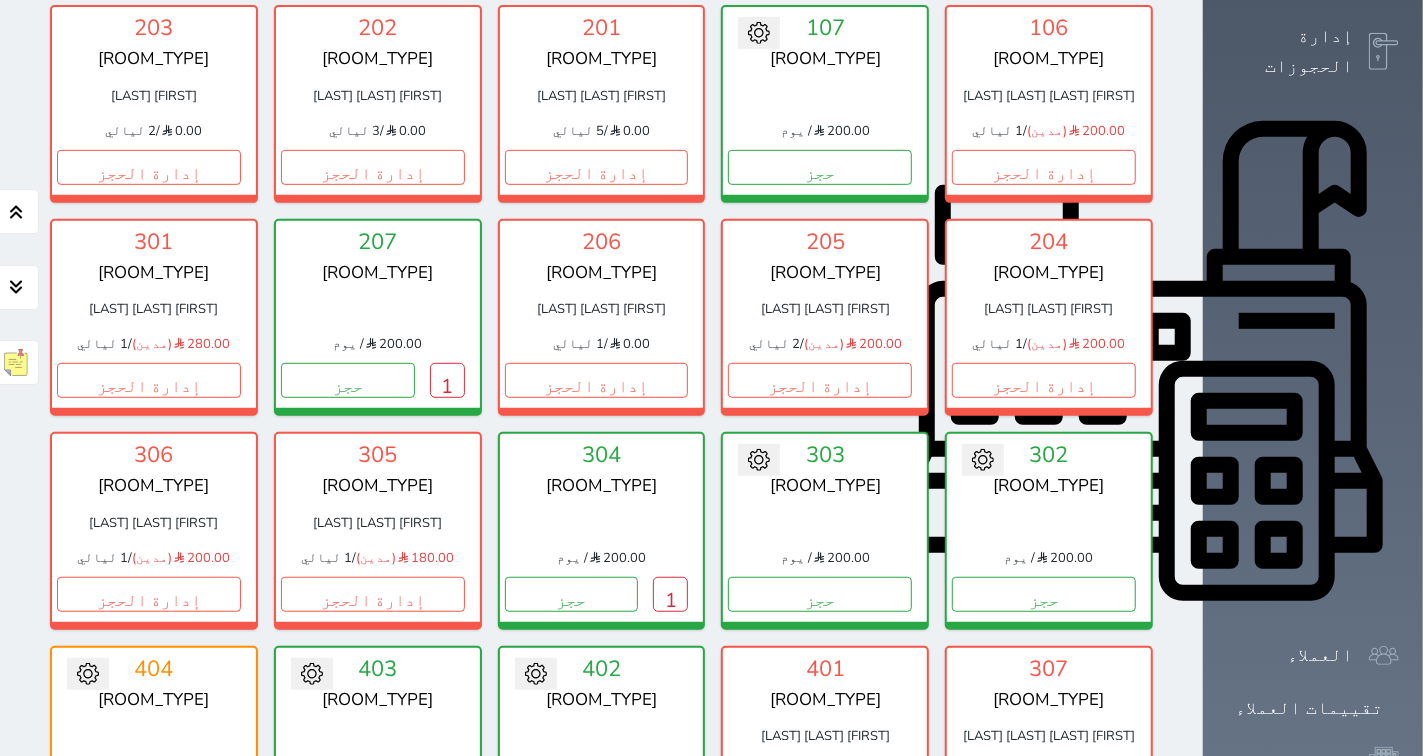 click on "حجز" at bounding box center [597, 807] 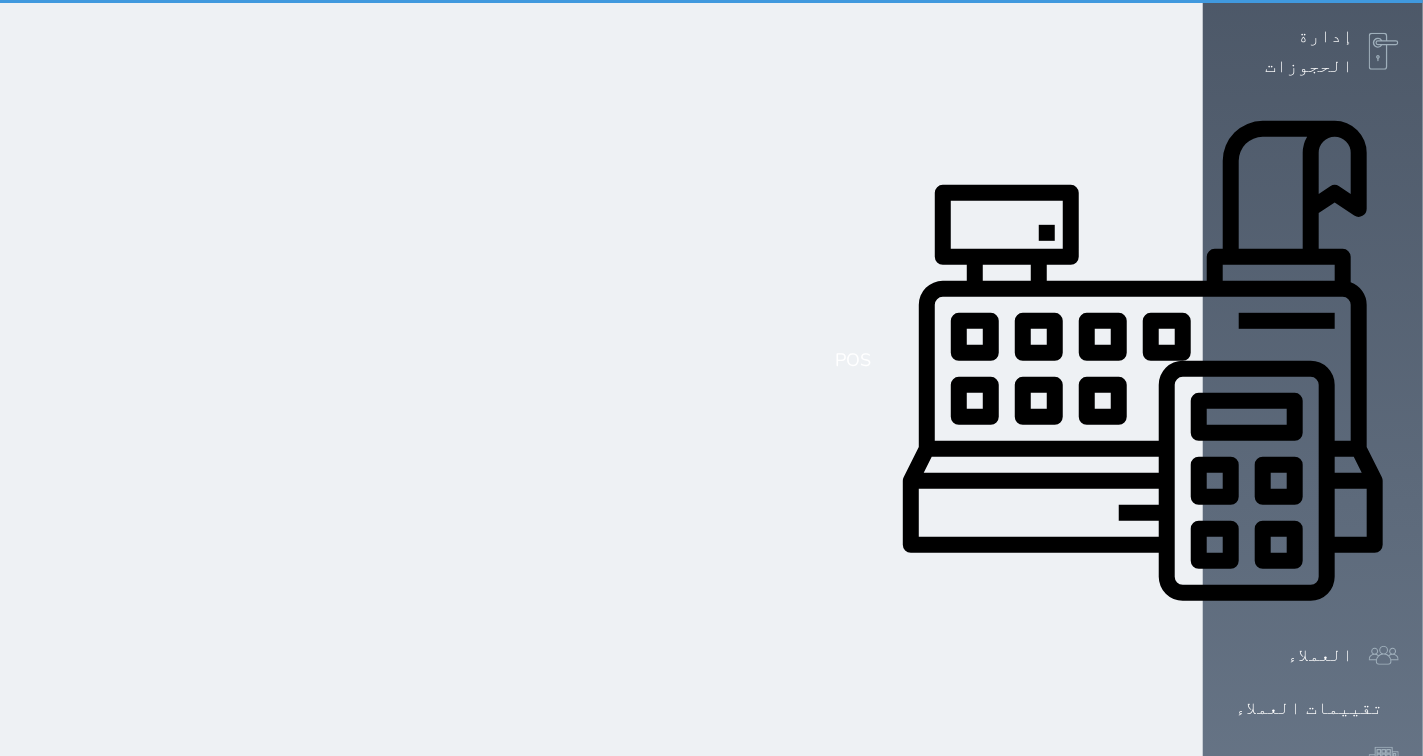 scroll, scrollTop: 72, scrollLeft: 0, axis: vertical 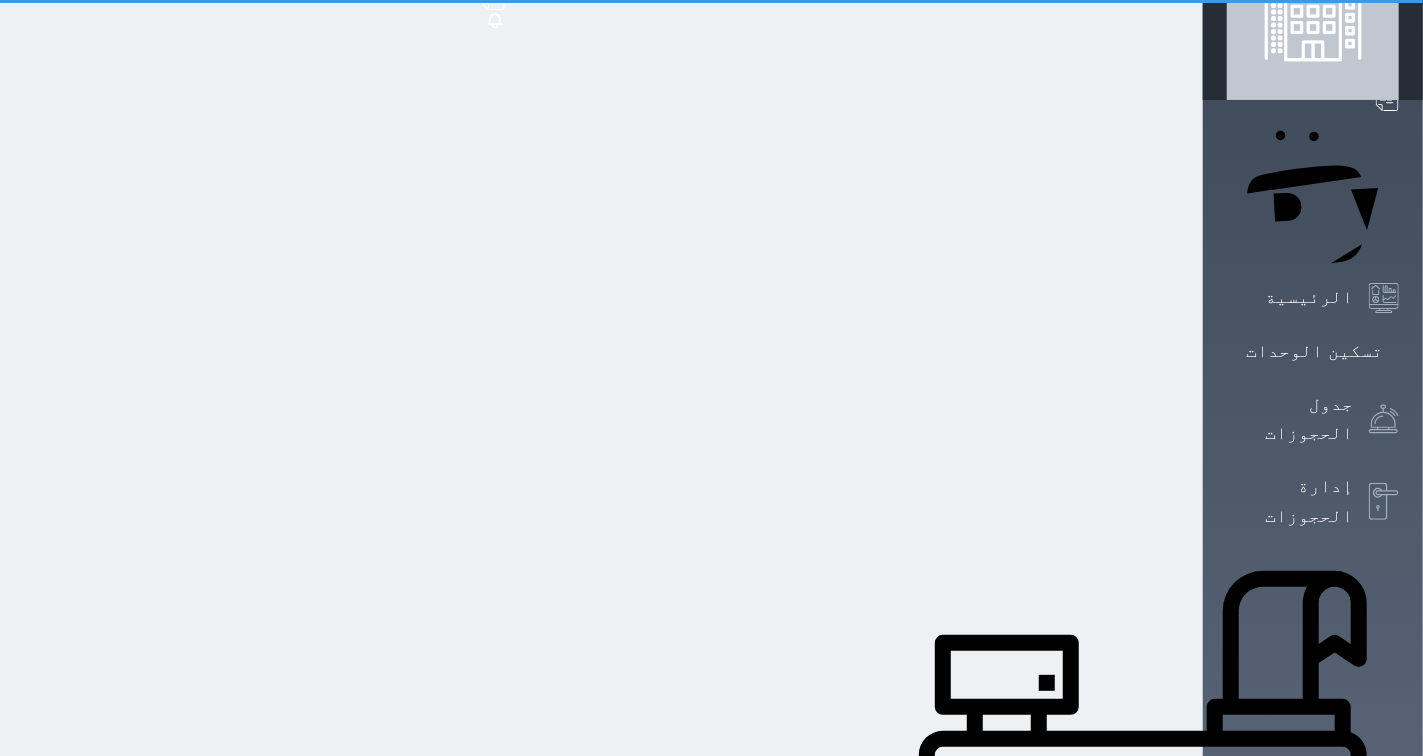 select on "1" 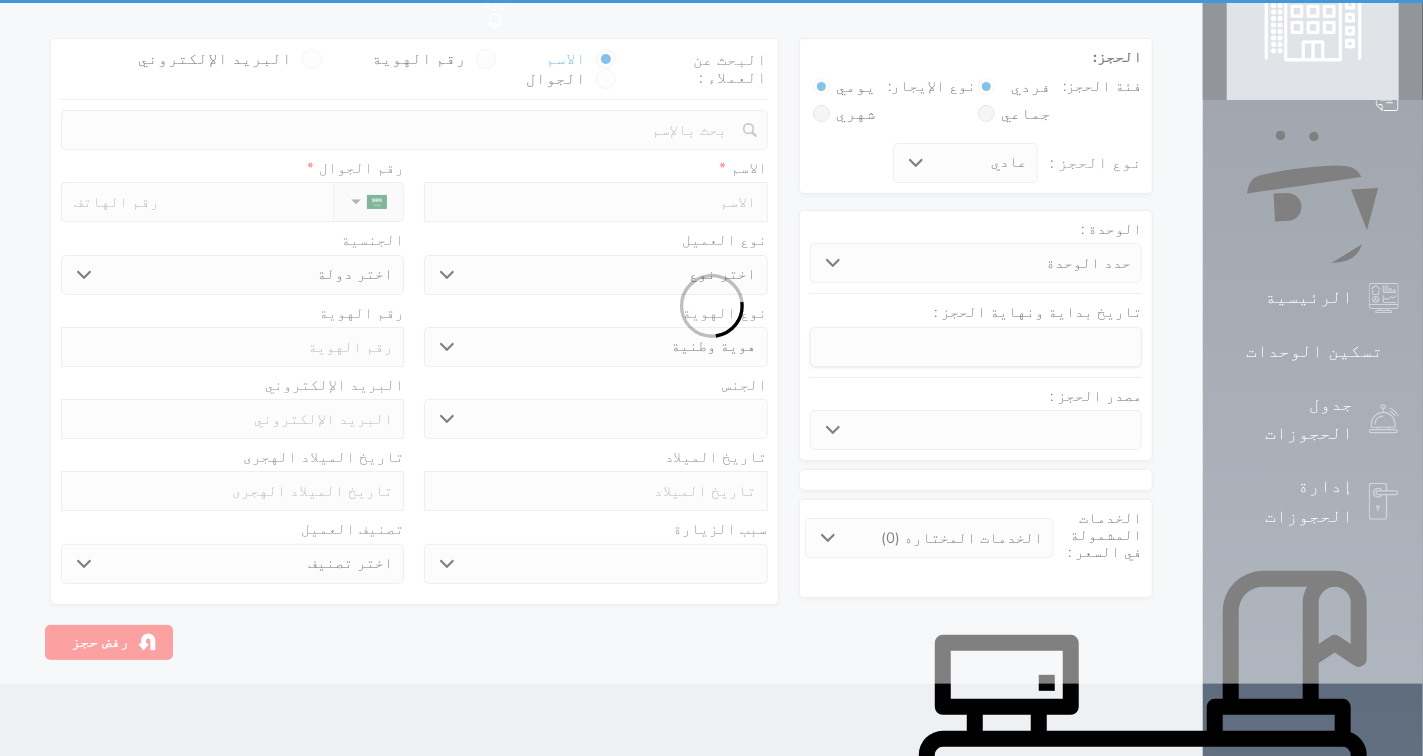 scroll, scrollTop: 0, scrollLeft: 0, axis: both 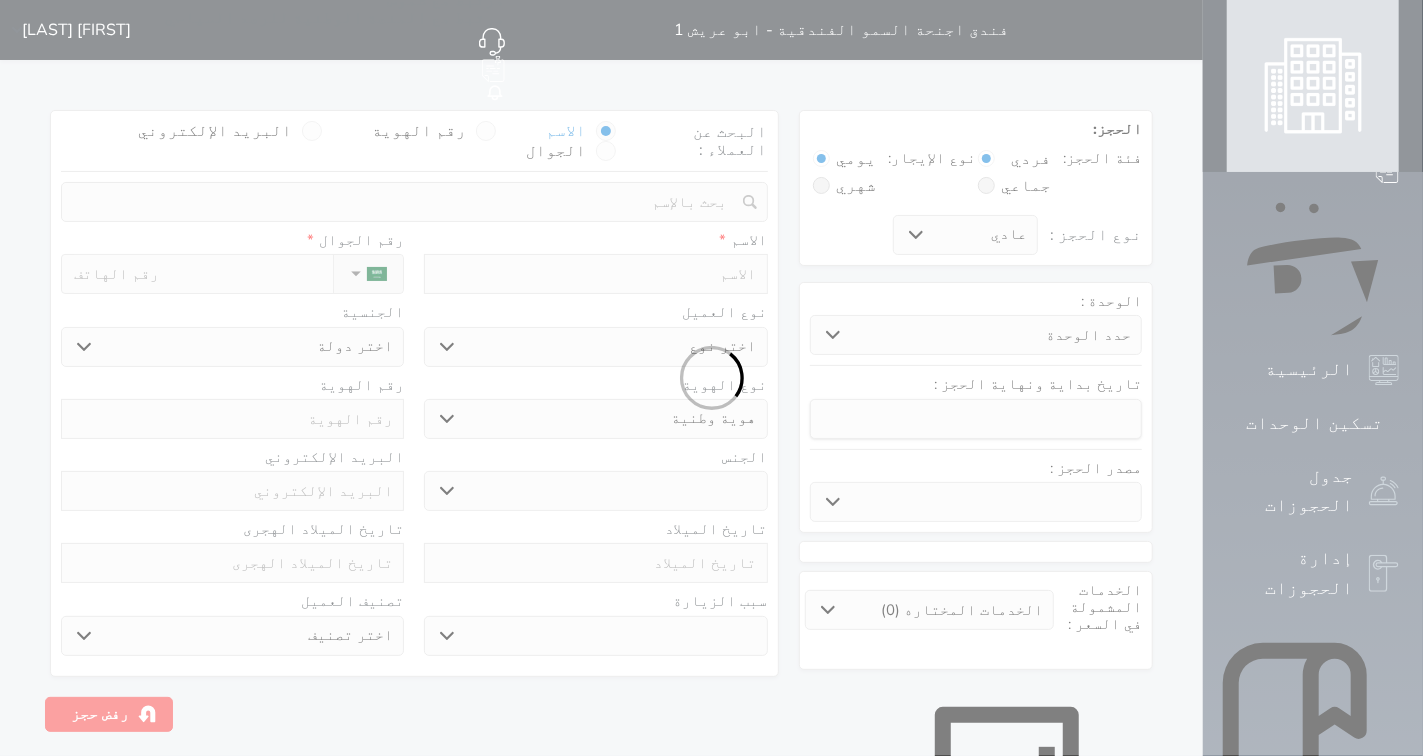 select 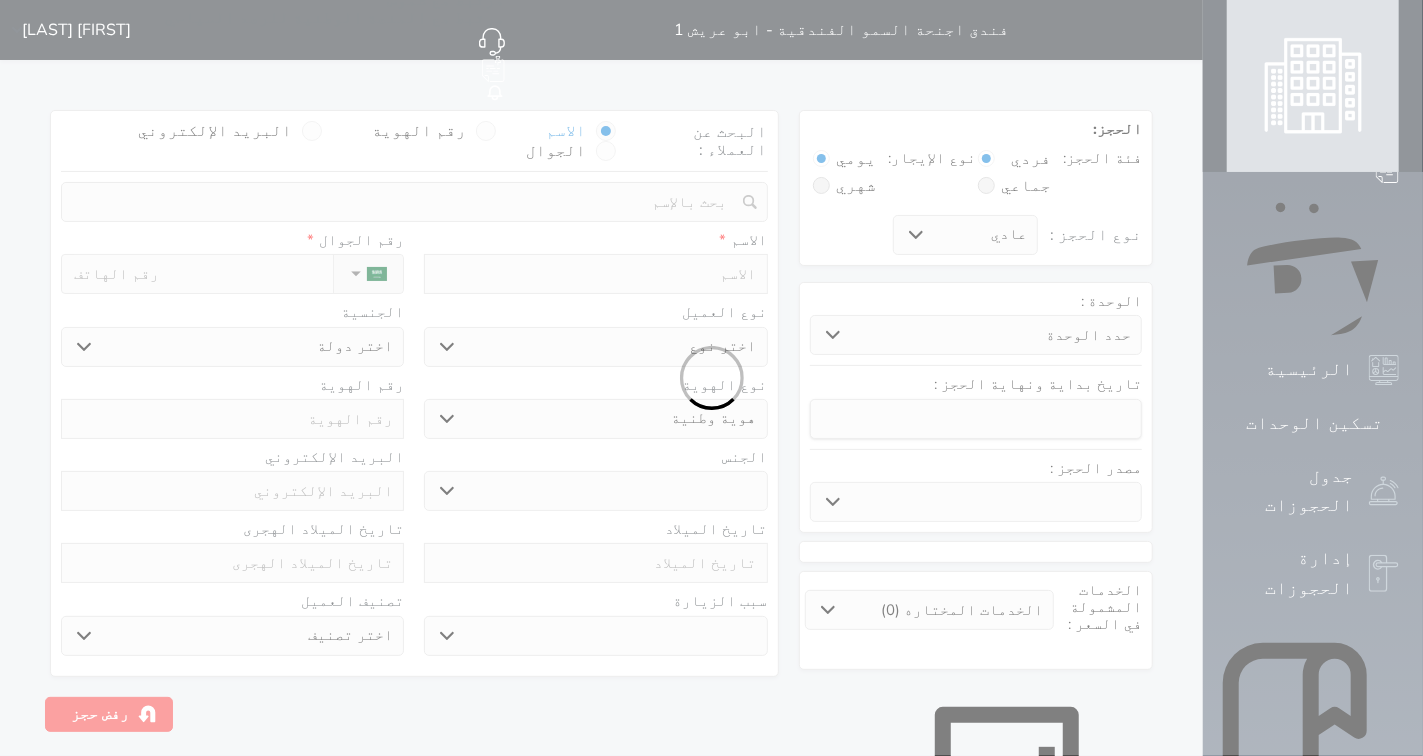 select 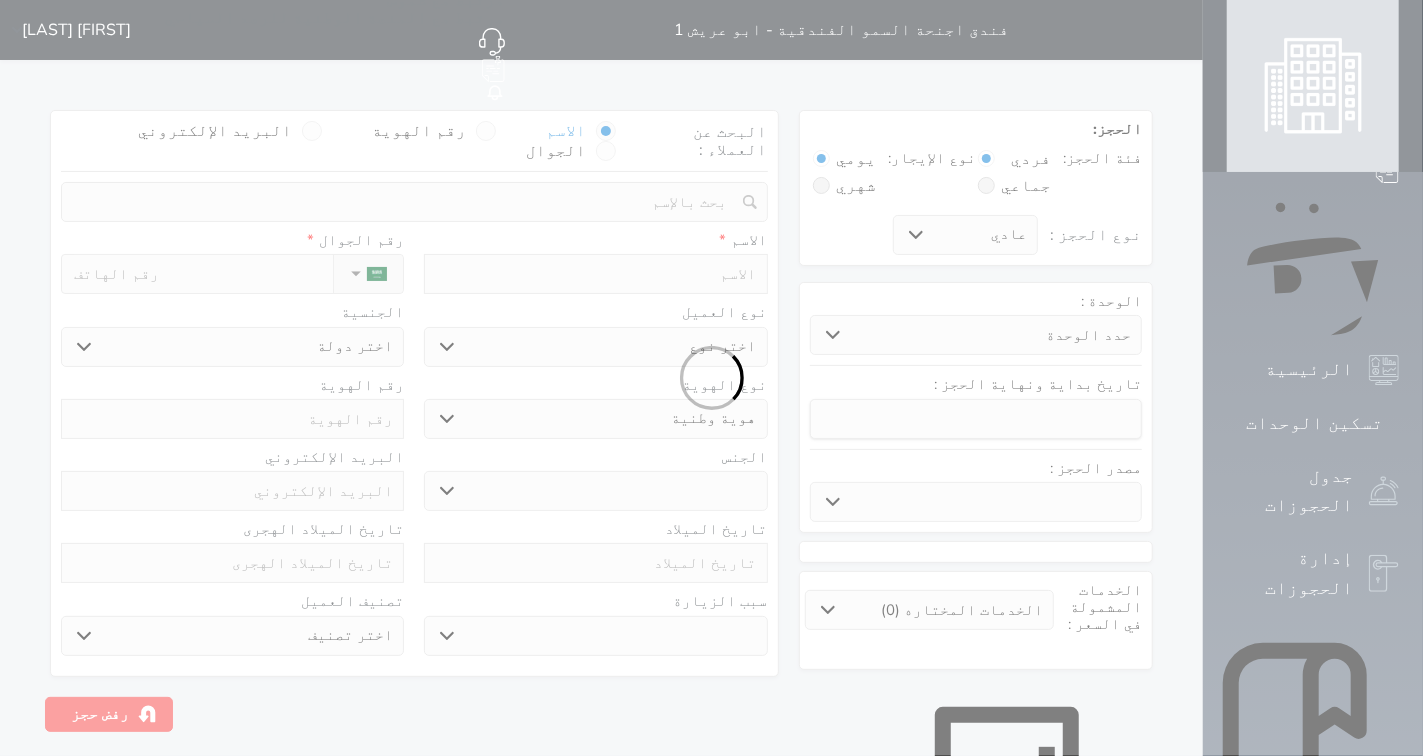 select 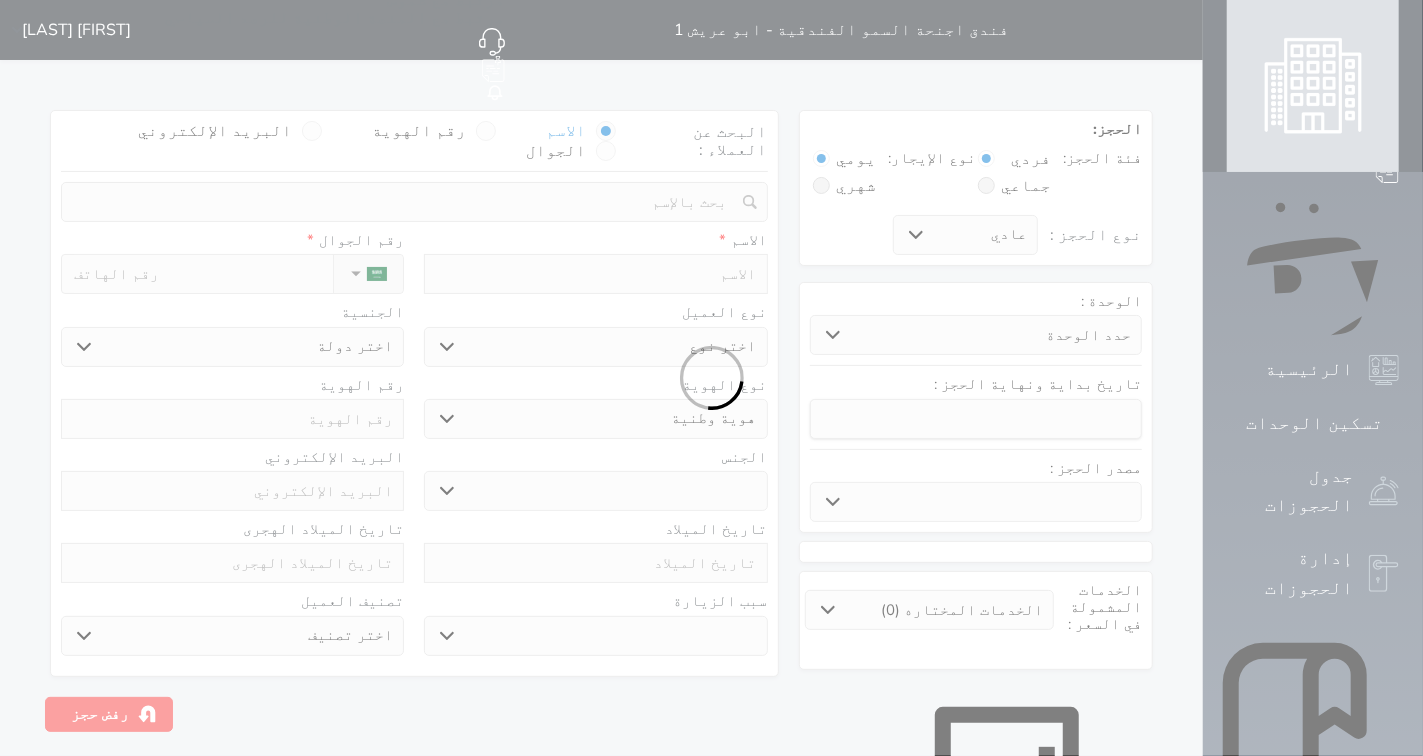 select 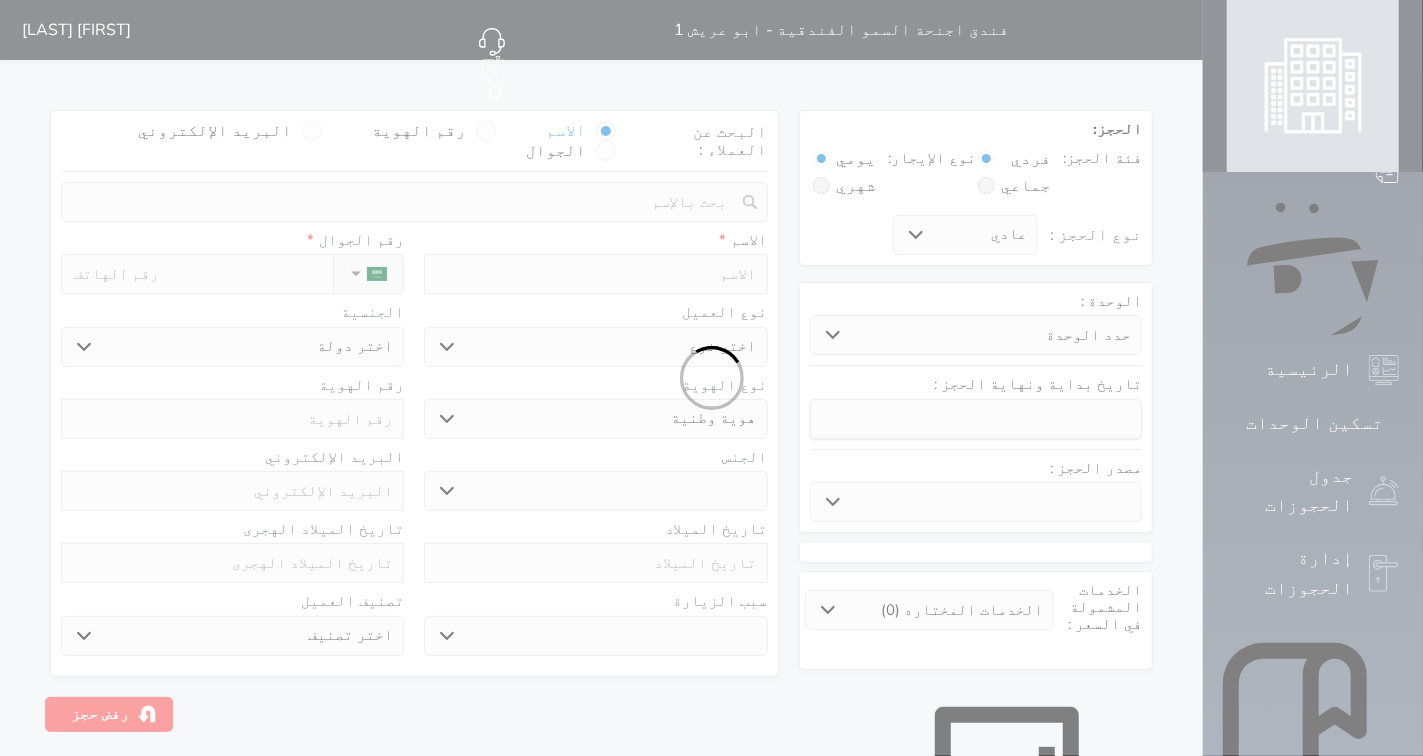 select 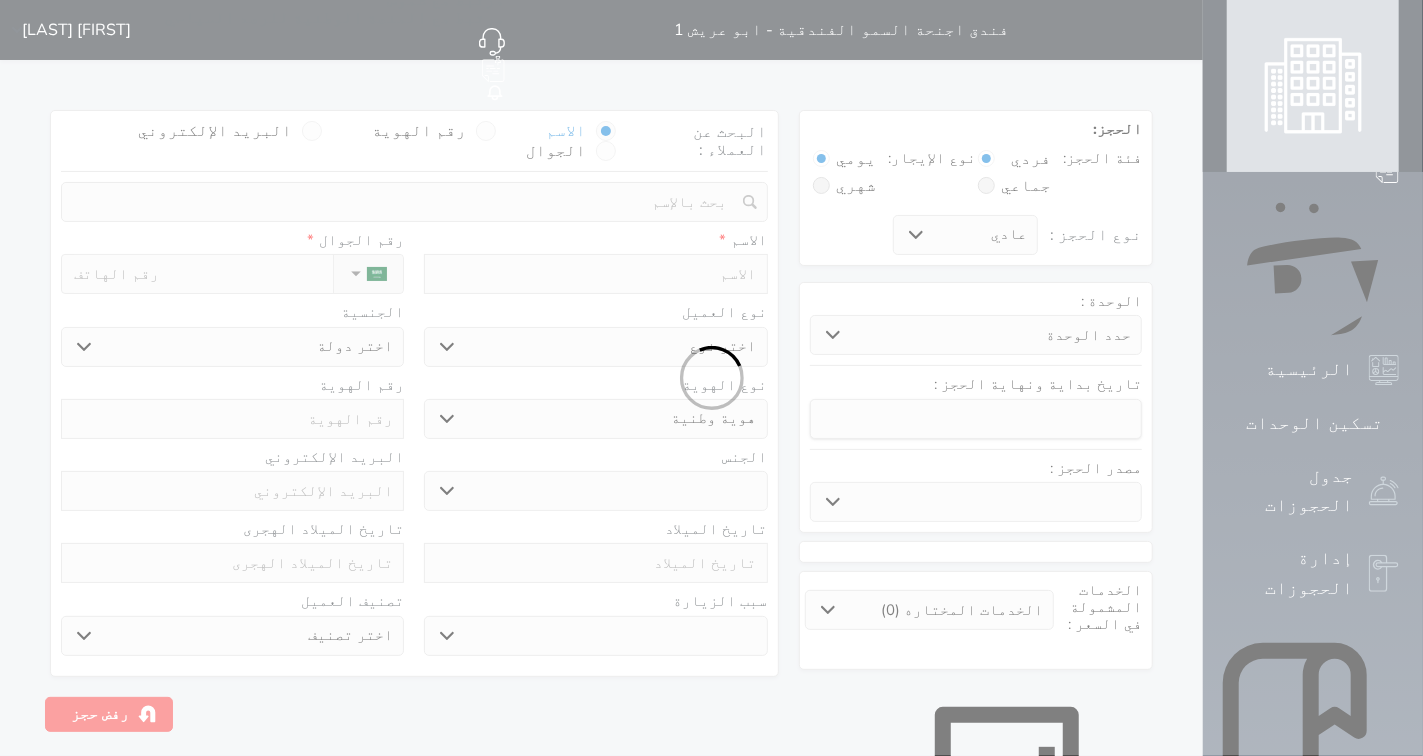 select 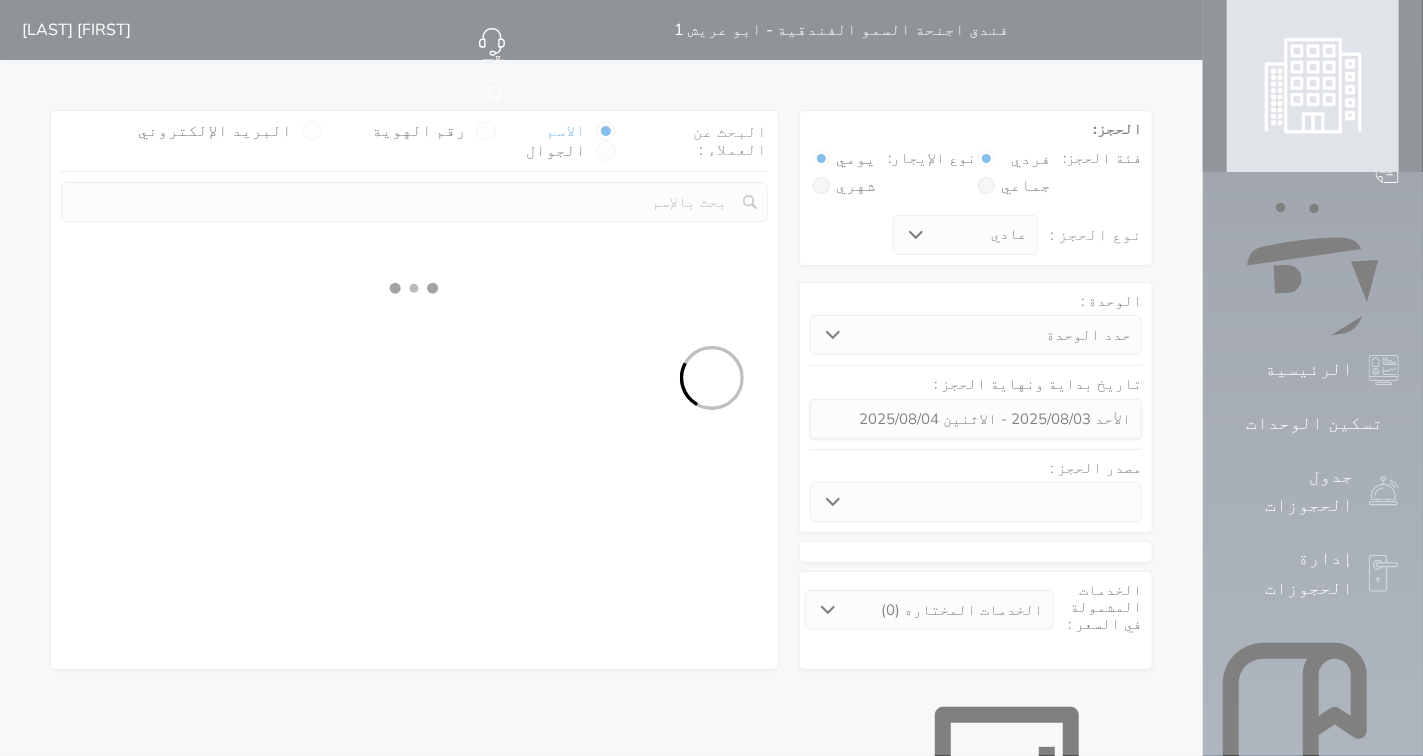 select 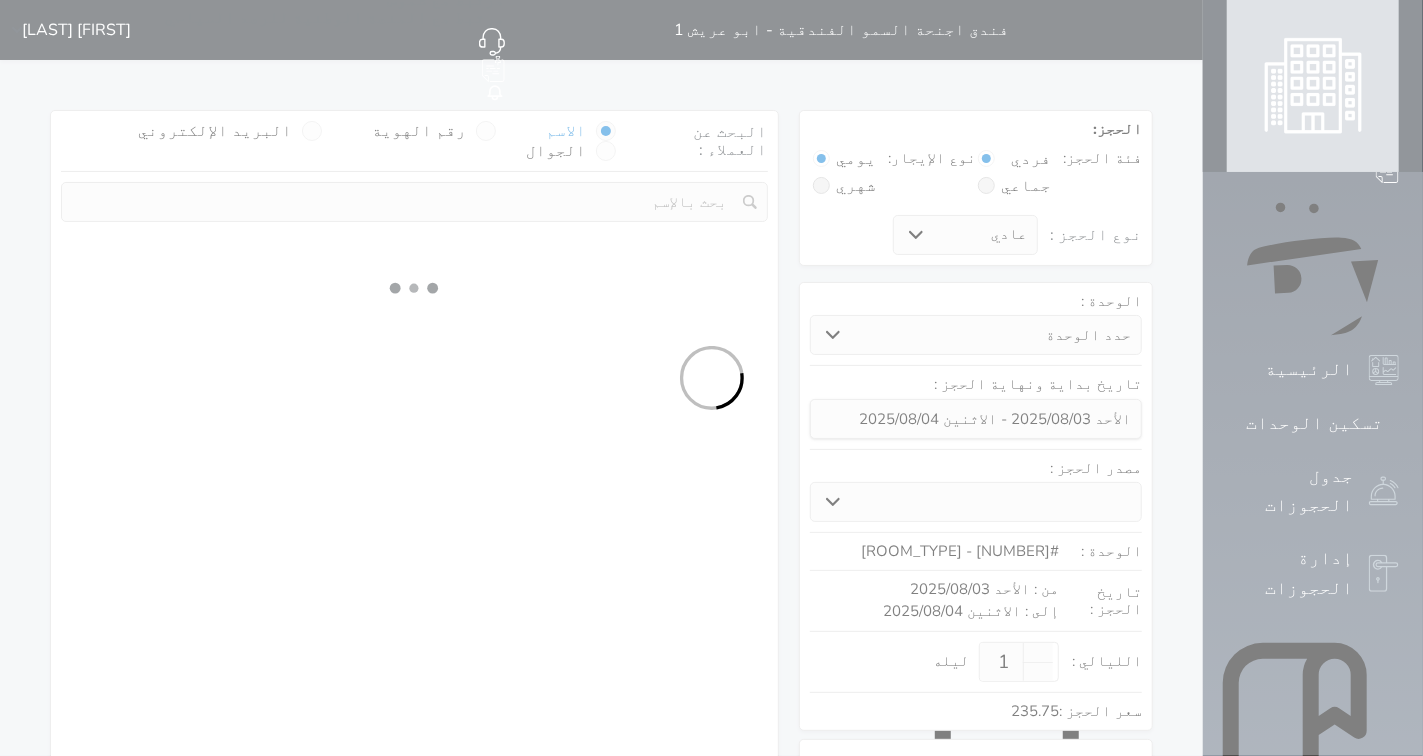 select on "1" 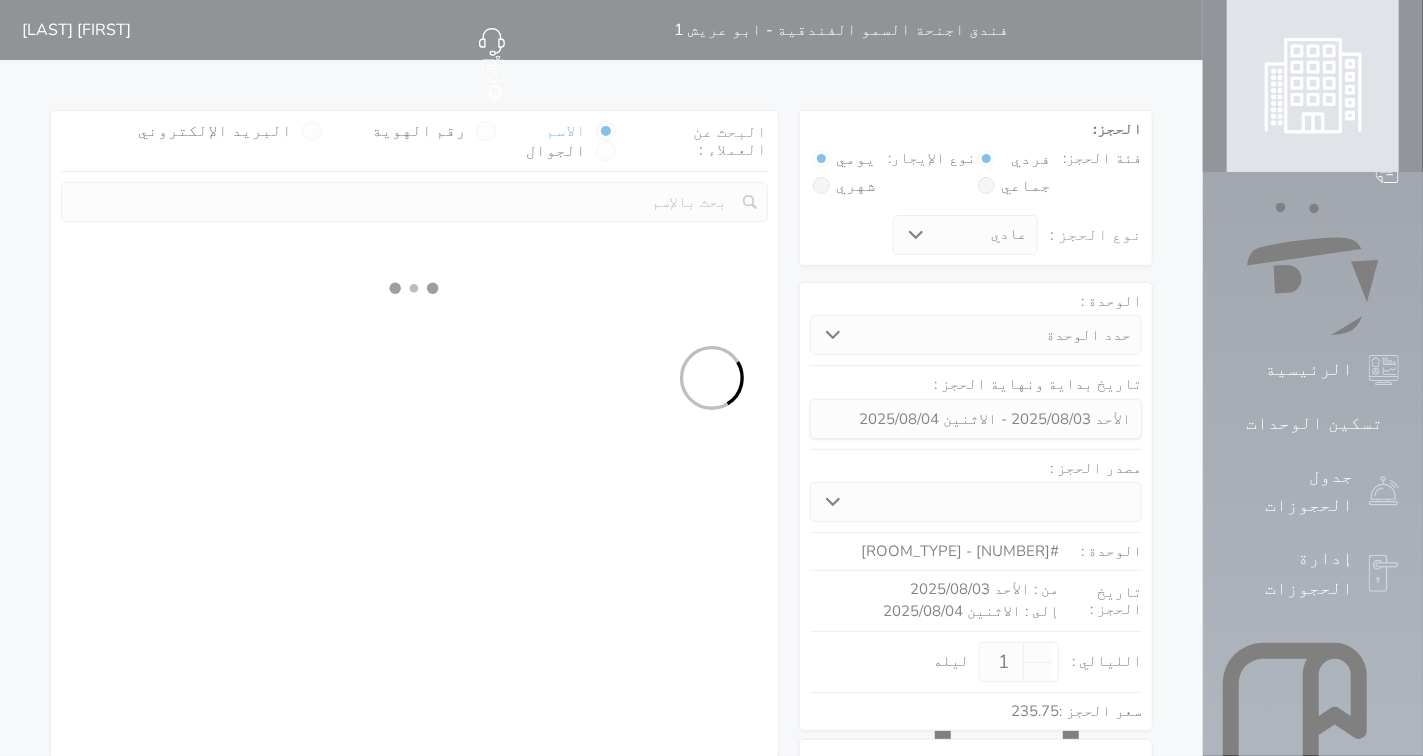 select on "113" 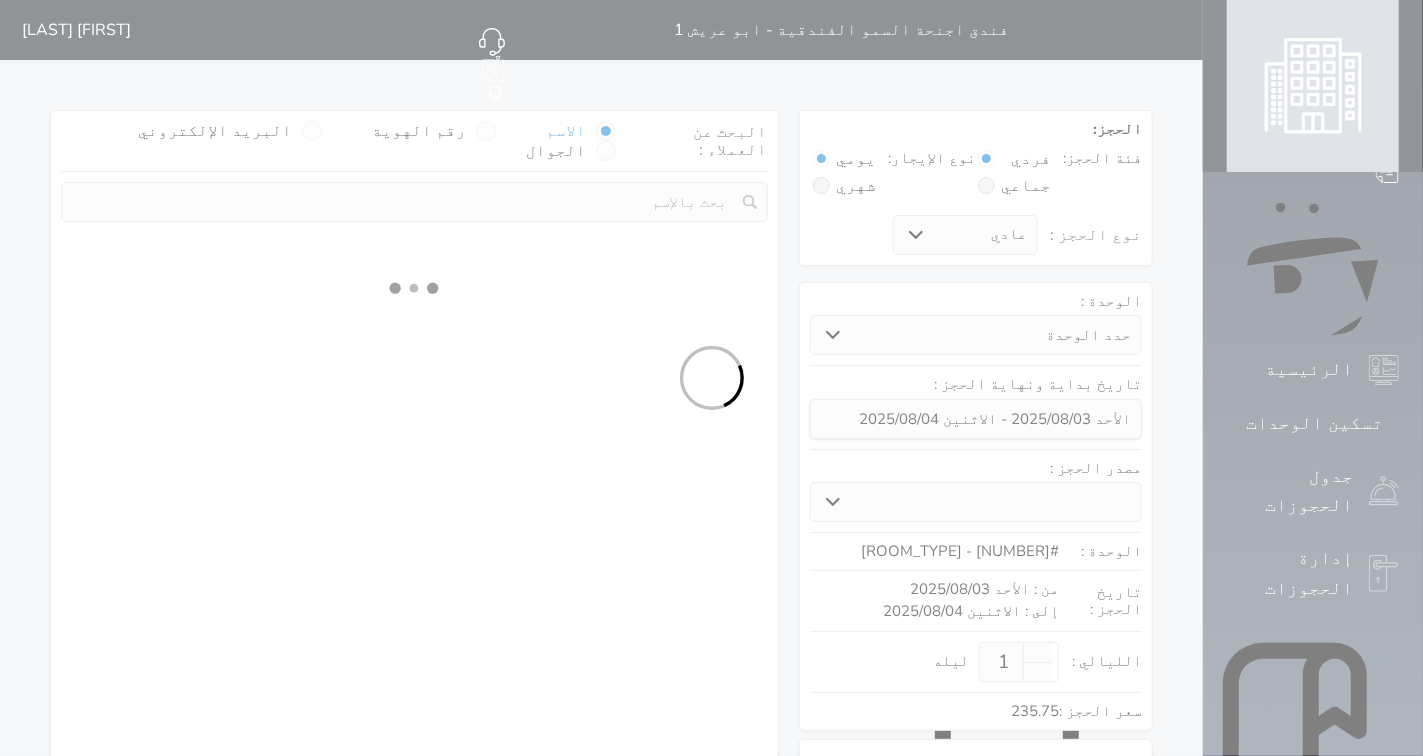select on "1" 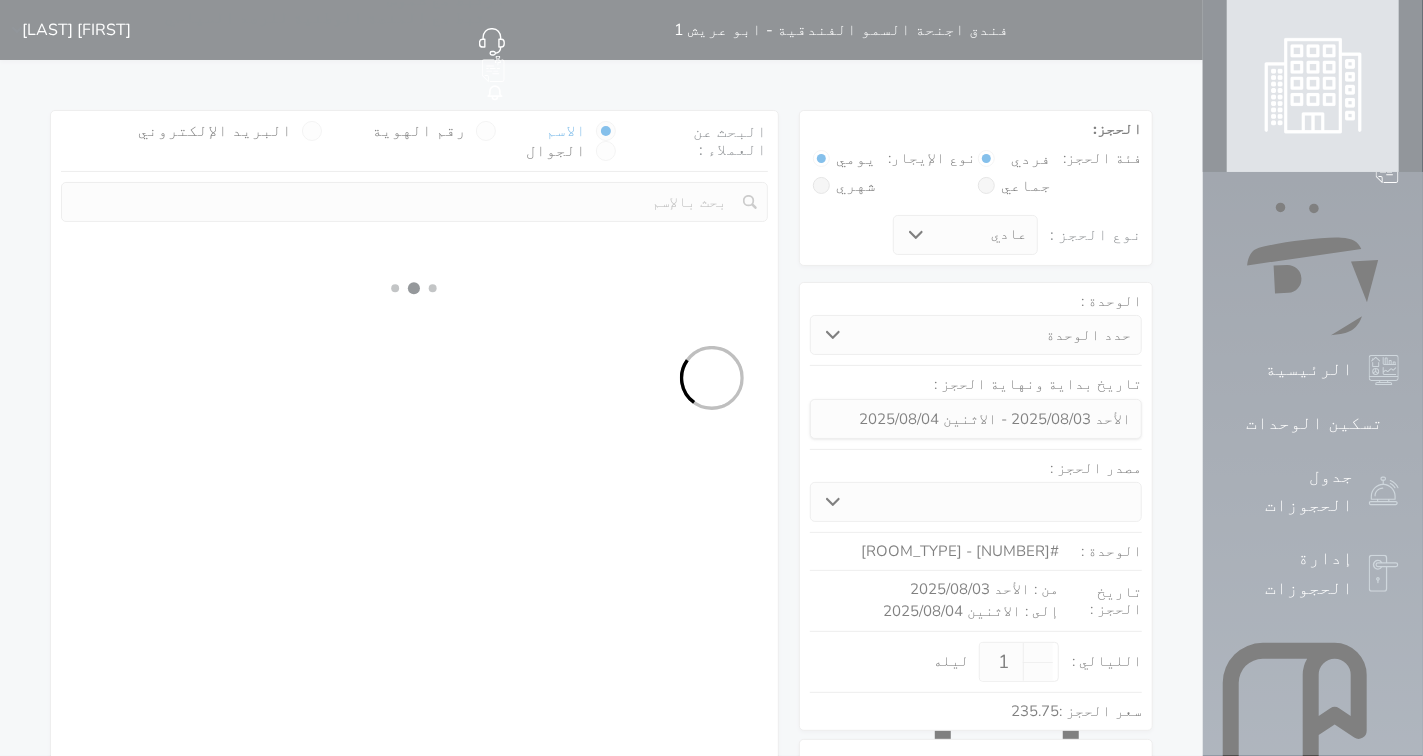 select 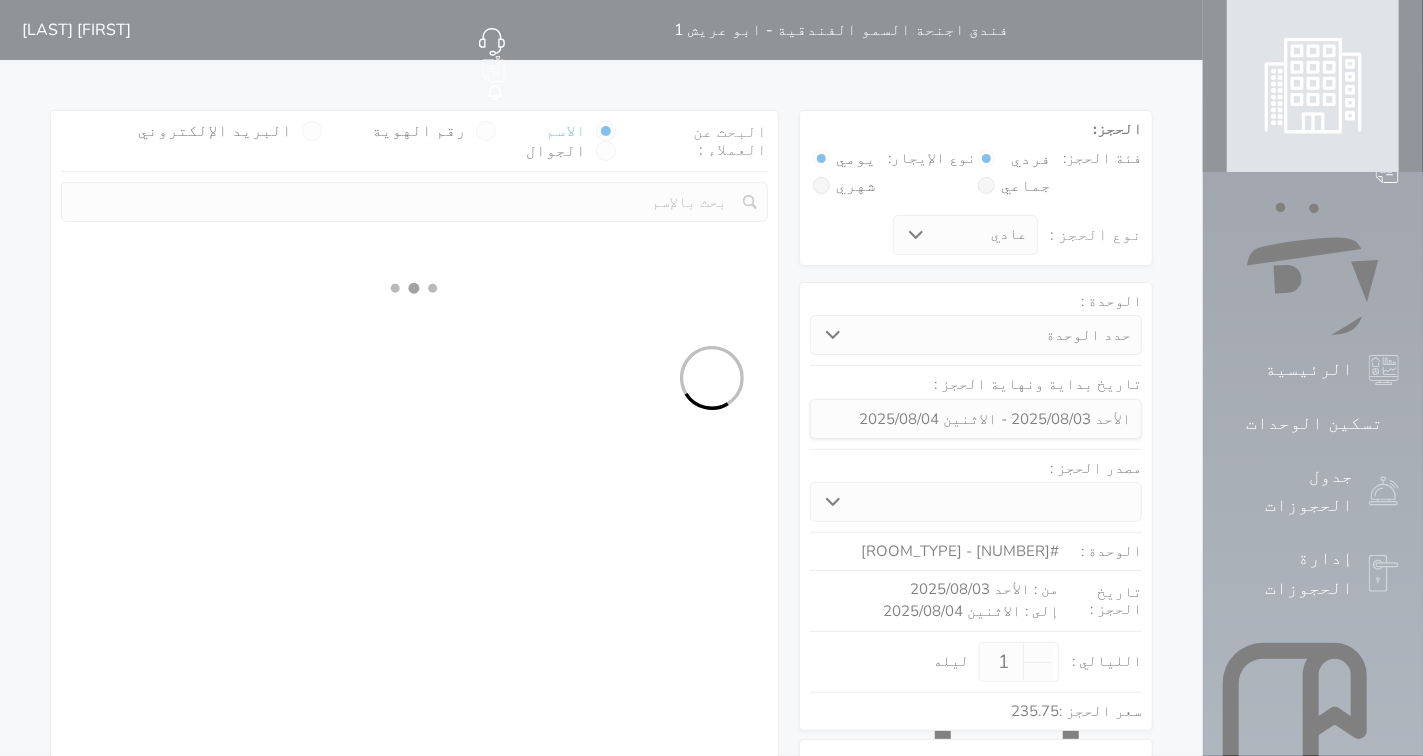 select on "7" 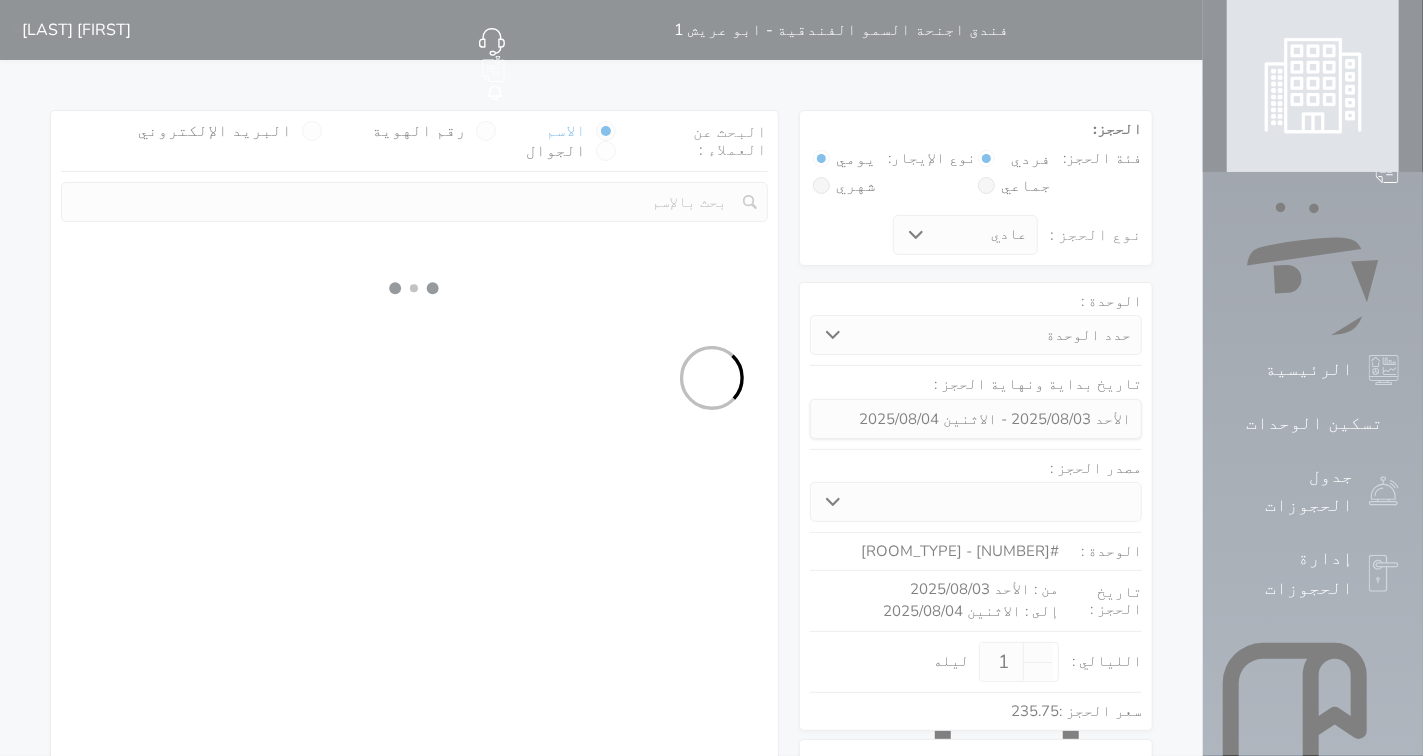 select 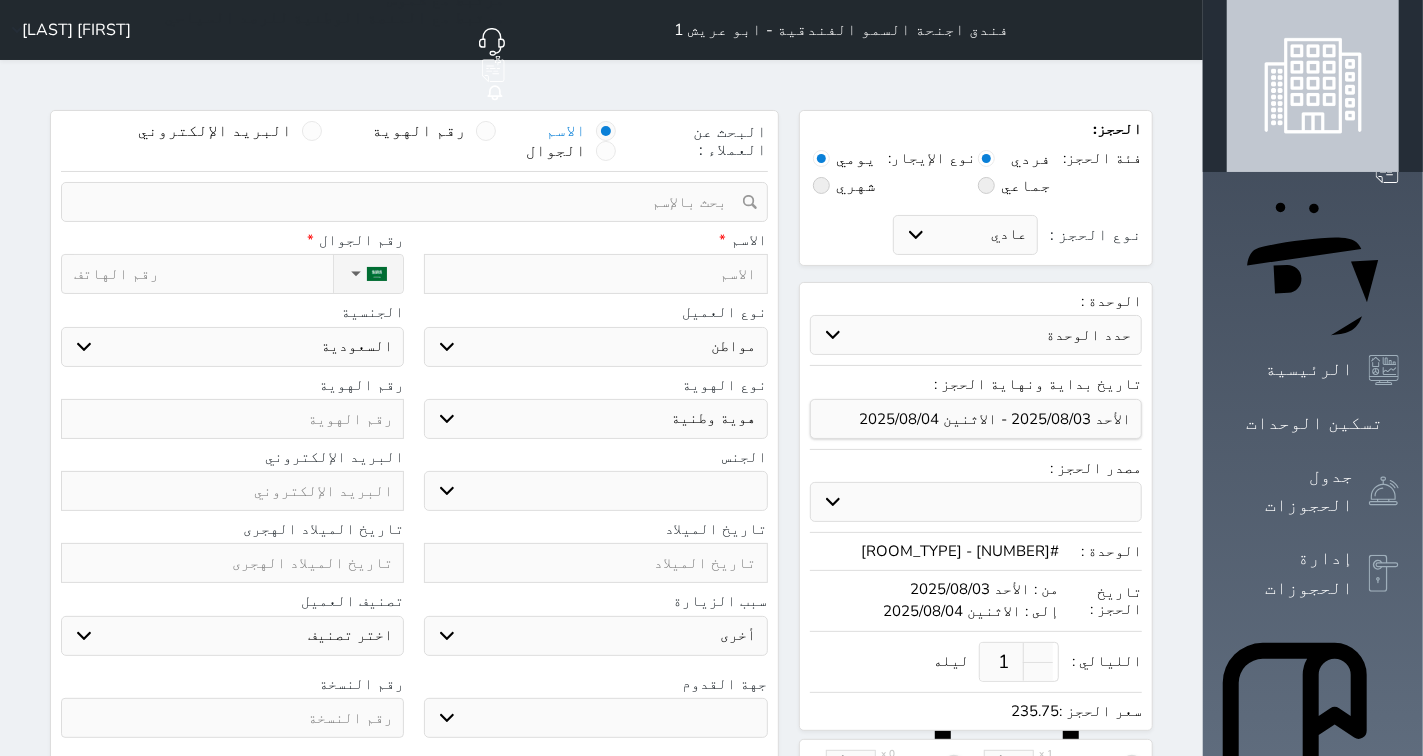 select 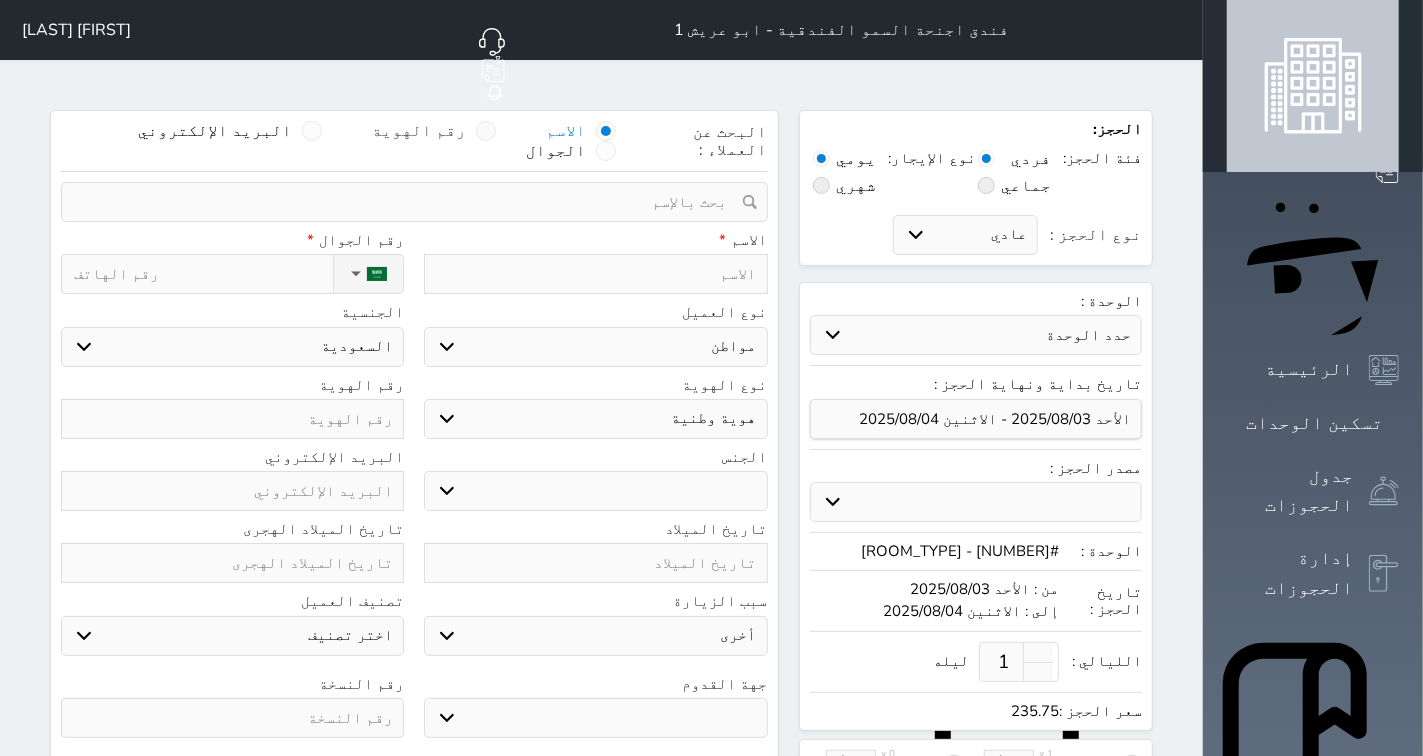 select 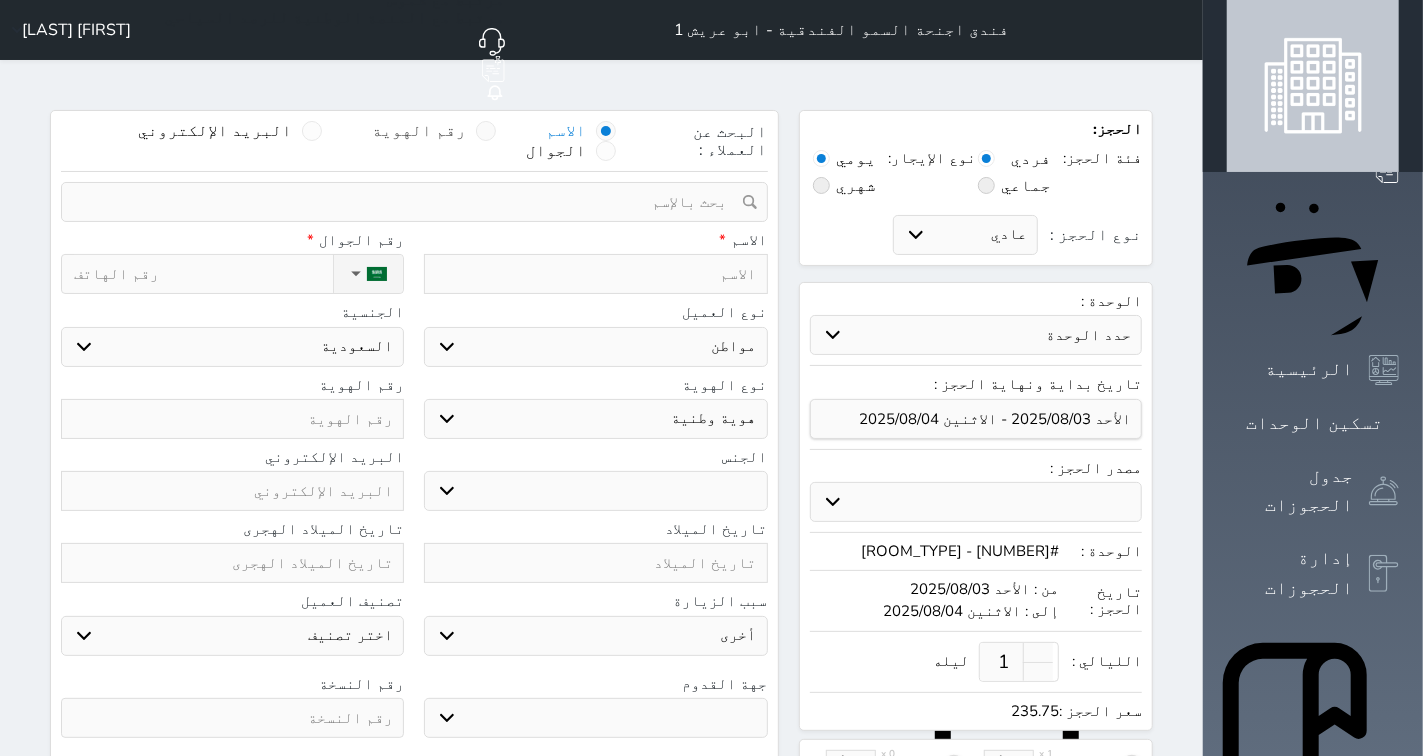 select 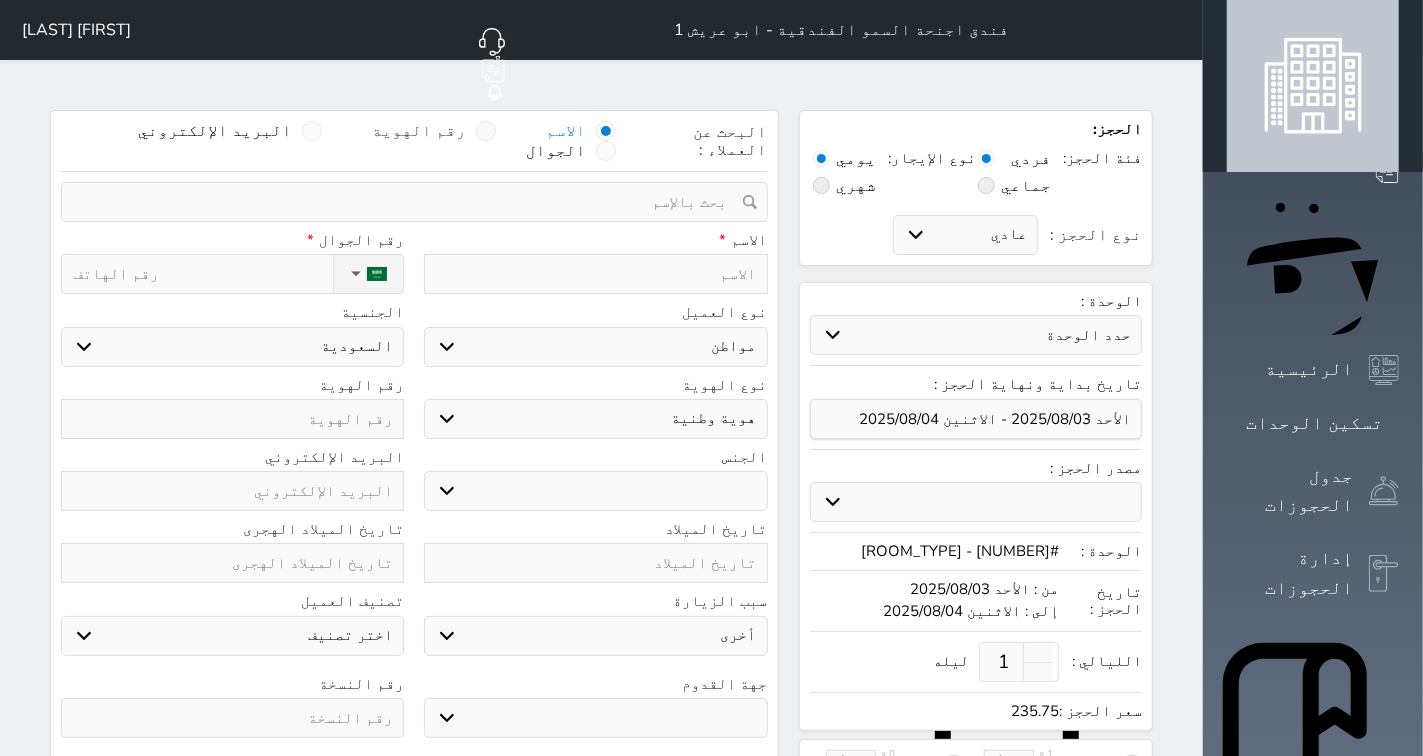 click on "رقم الهوية" at bounding box center (466, 141) 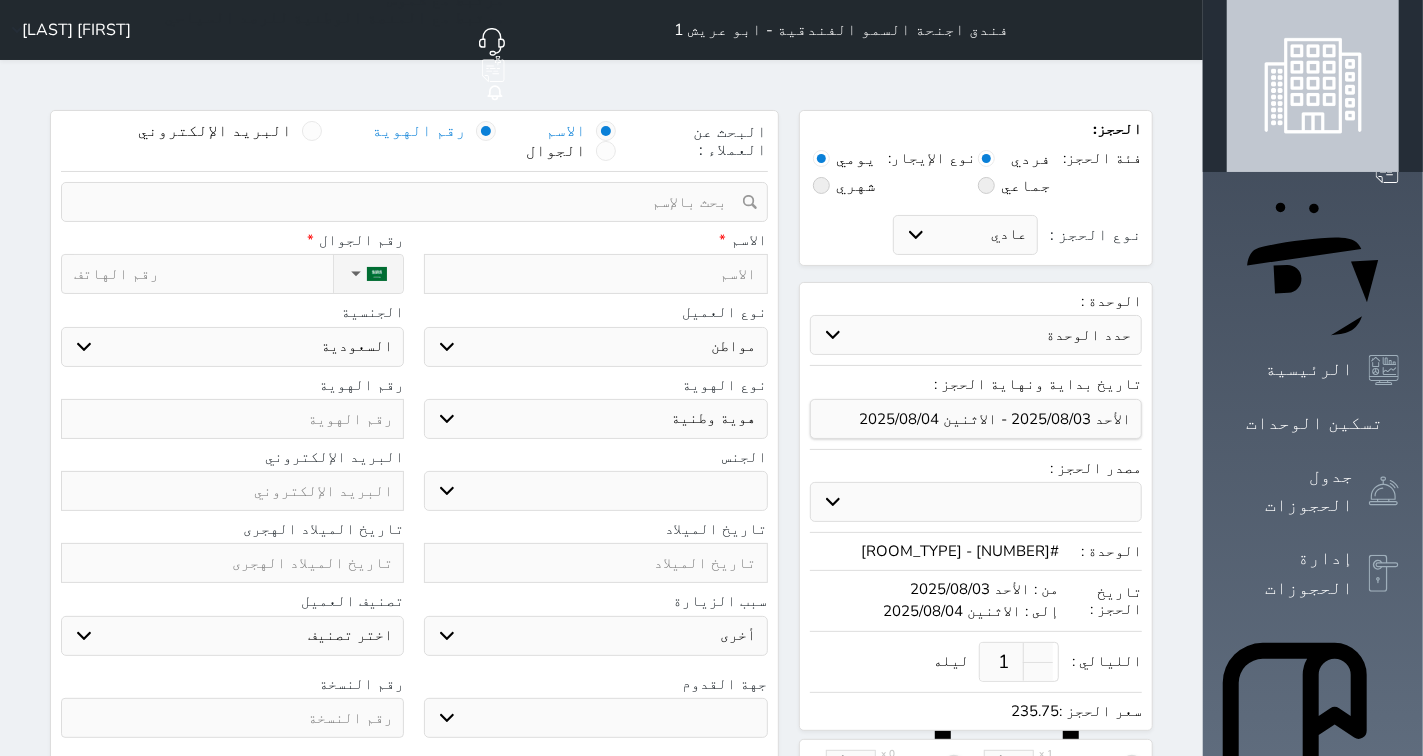 select 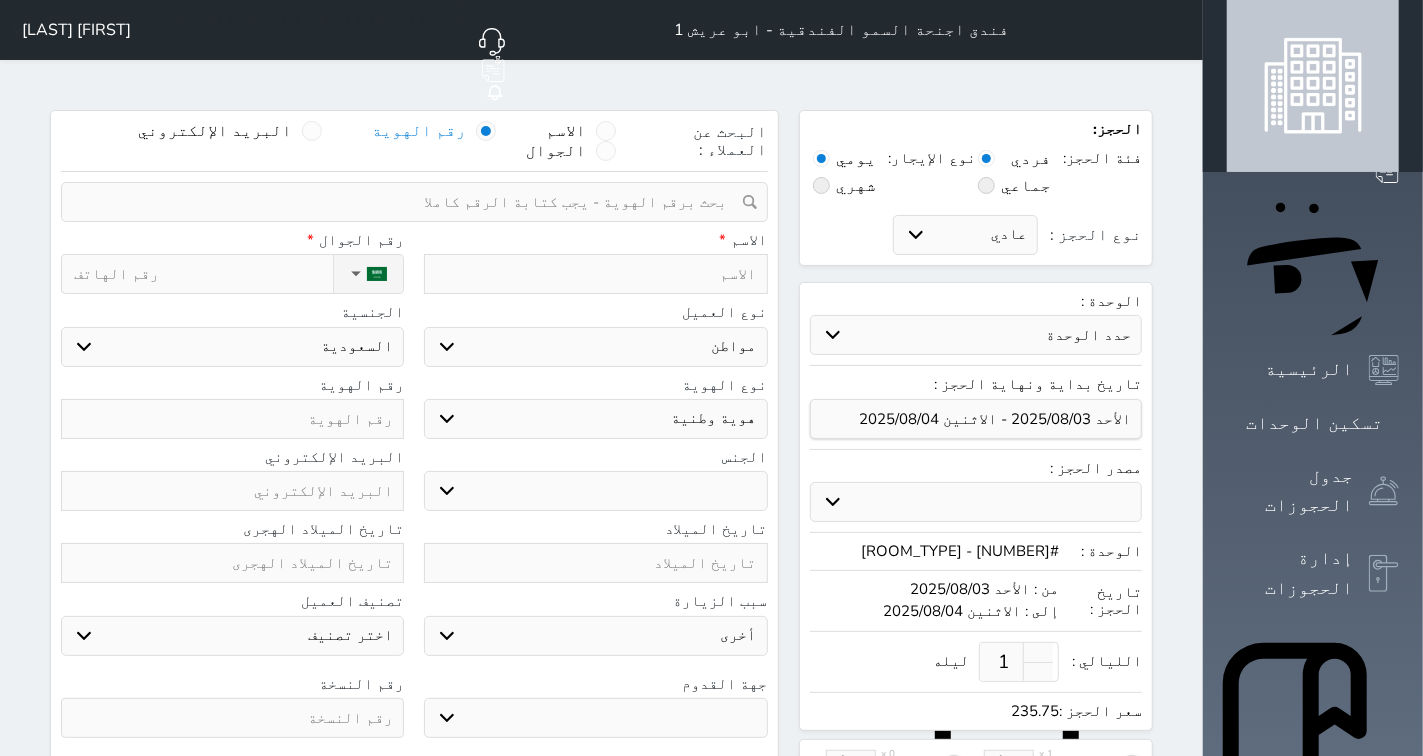 click at bounding box center (407, 202) 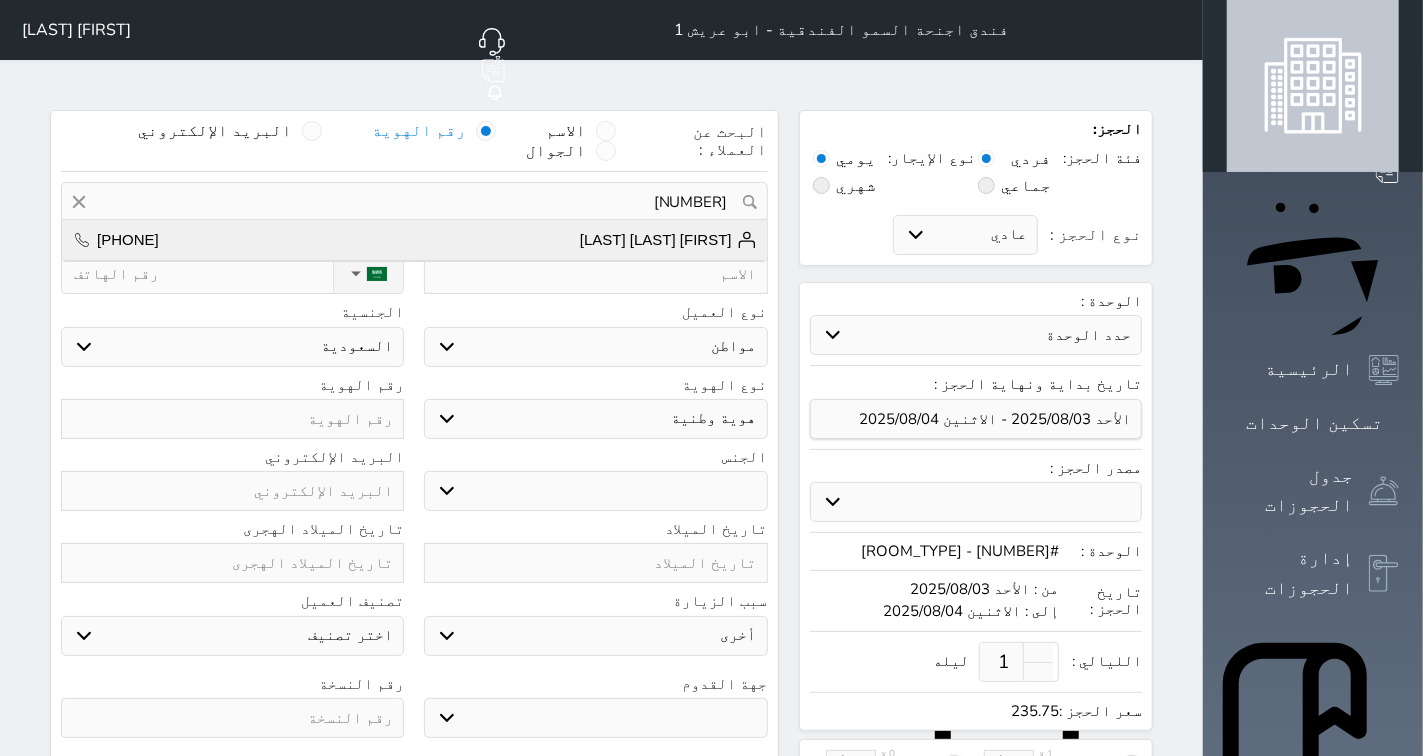 click on "[FIRST] [LAST] [LAST] [PHONE]" at bounding box center [414, 240] 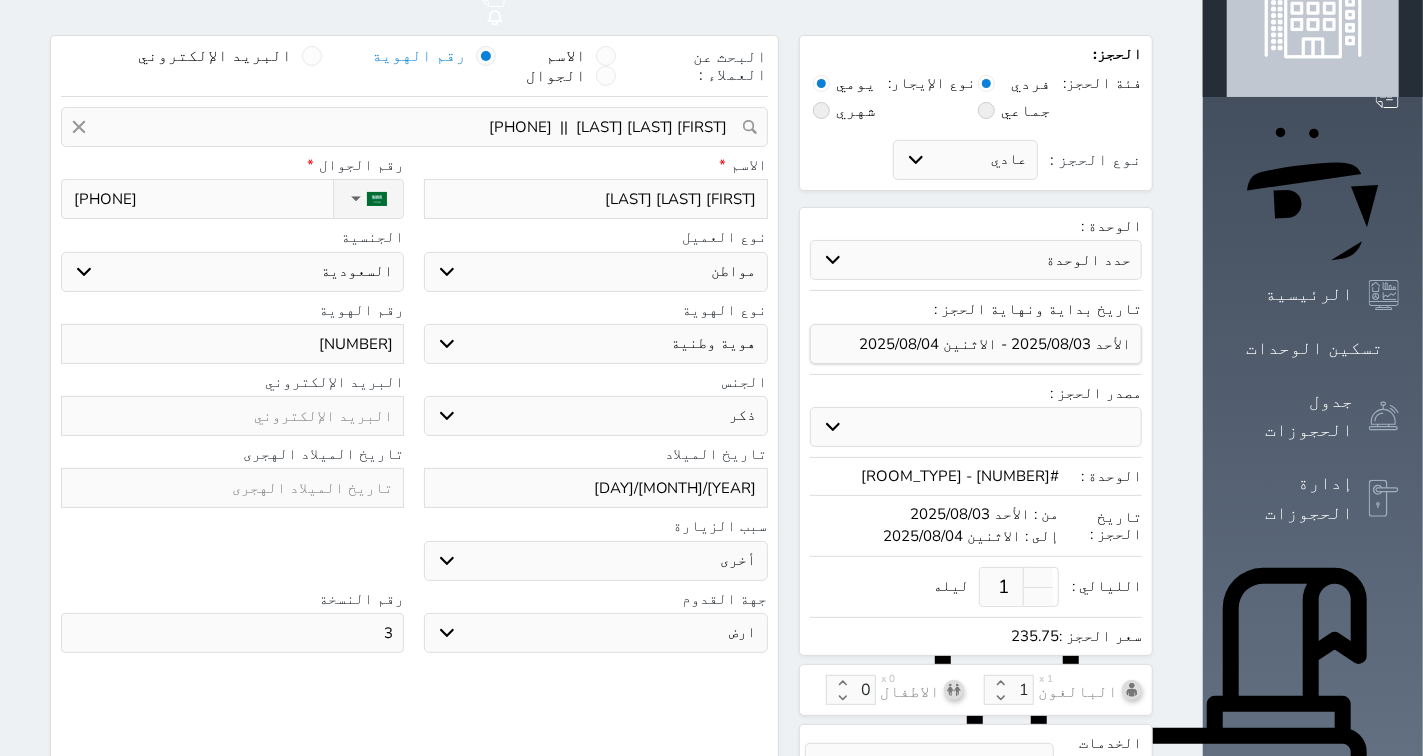scroll, scrollTop: 111, scrollLeft: 0, axis: vertical 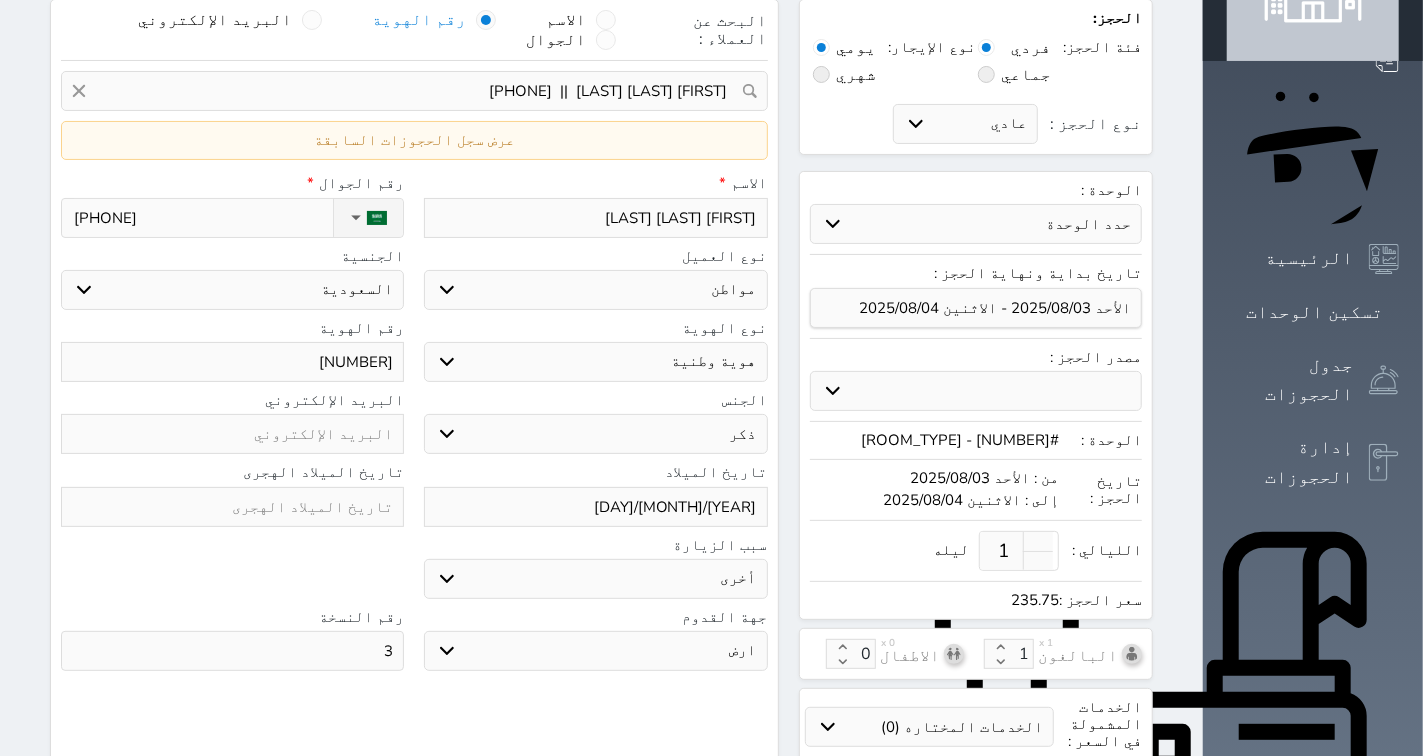 click on "[YEAR]/[MONTH]/[DAY]" at bounding box center [595, 507] 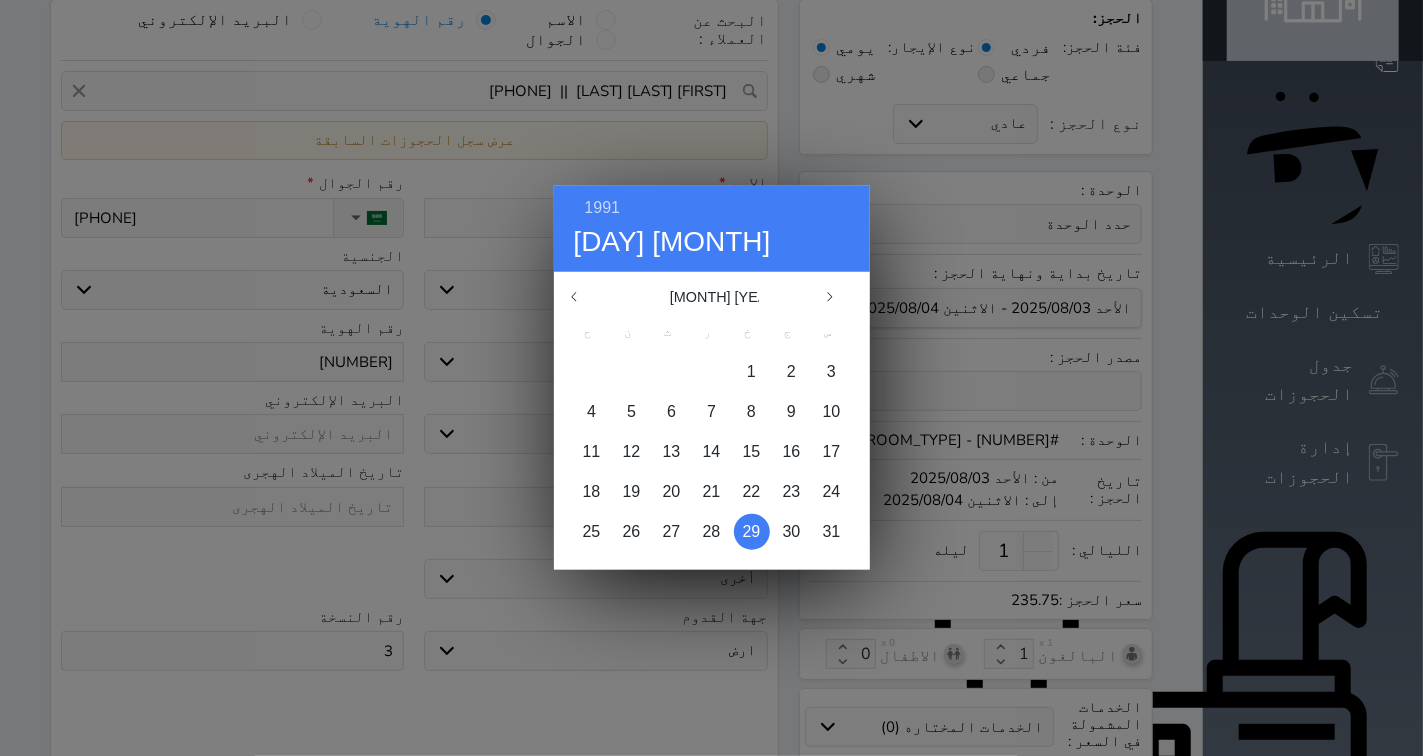 click on "29" at bounding box center (752, 531) 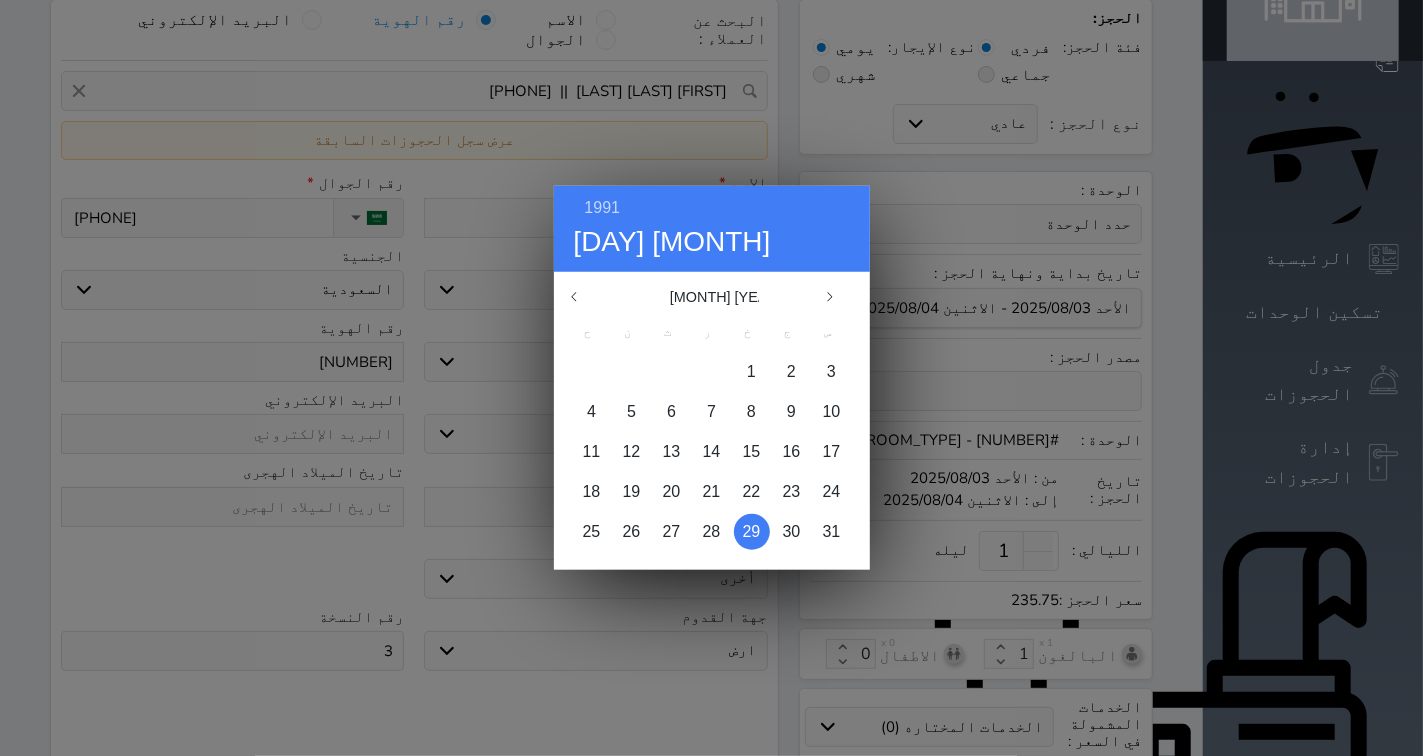 type on "[NUMBER]" 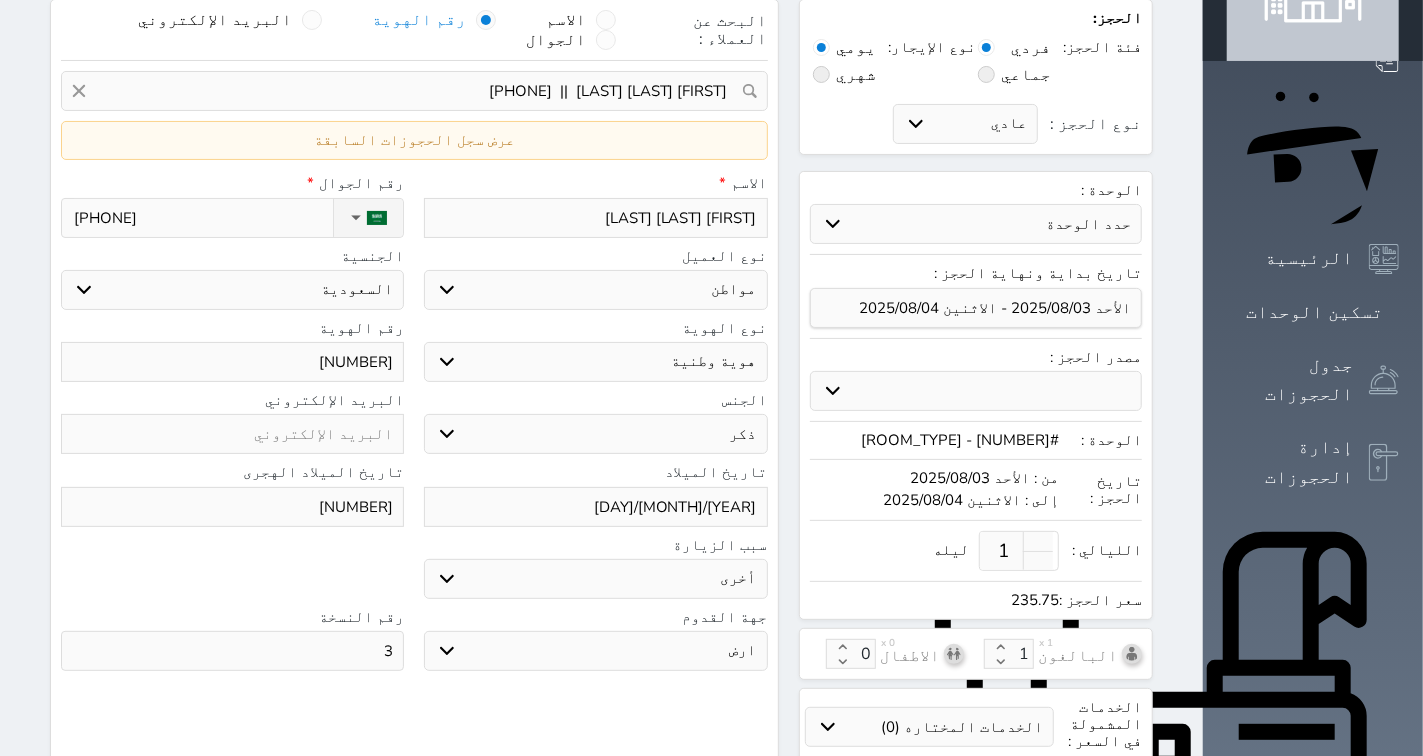 drag, startPoint x: 417, startPoint y: 602, endPoint x: 390, endPoint y: 596, distance: 27.658634 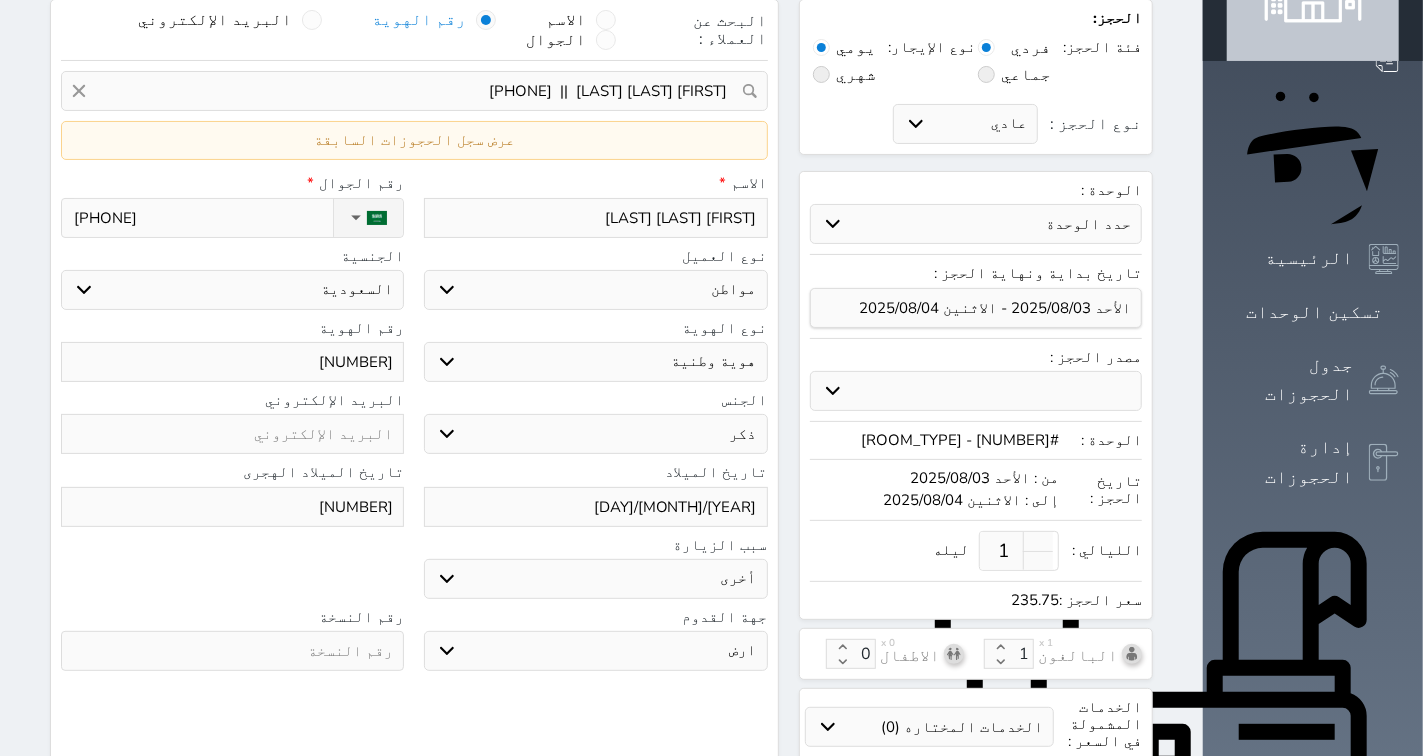type on "3" 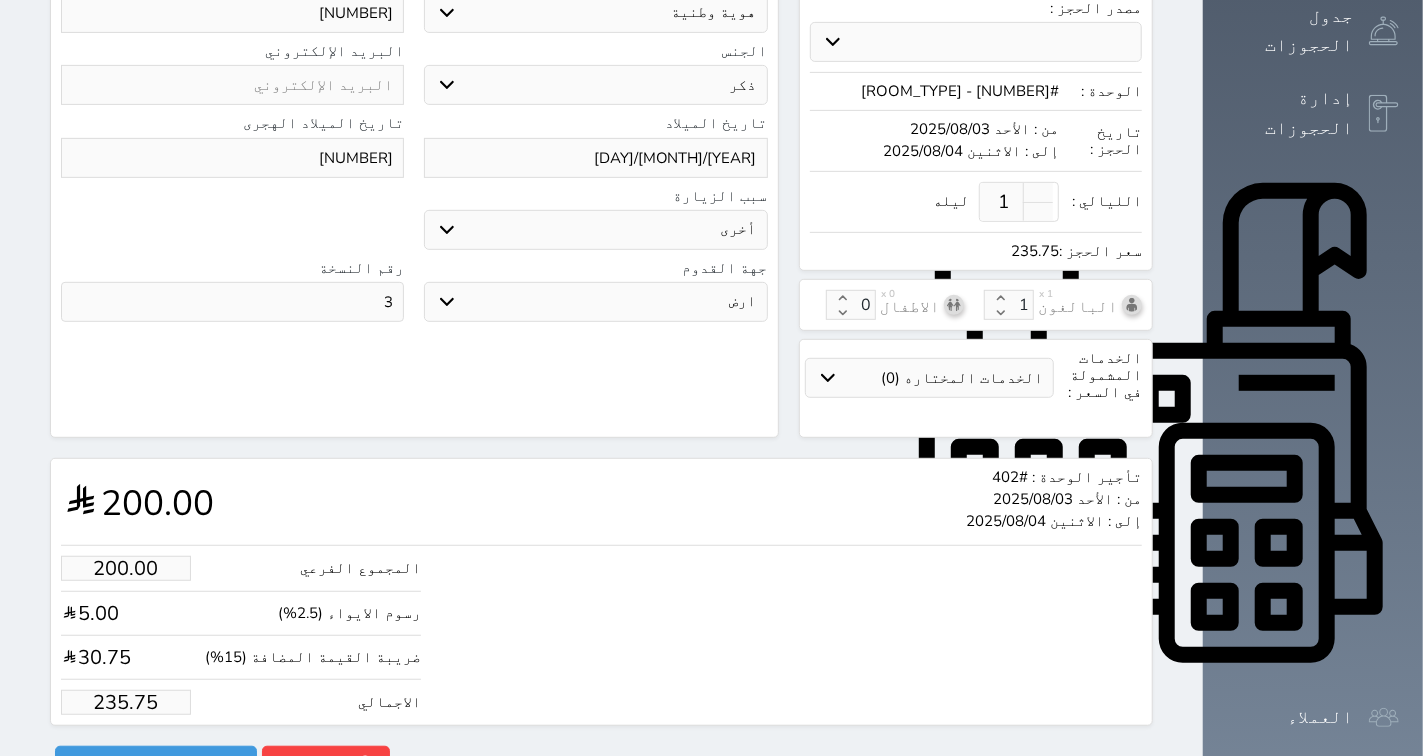 scroll, scrollTop: 473, scrollLeft: 0, axis: vertical 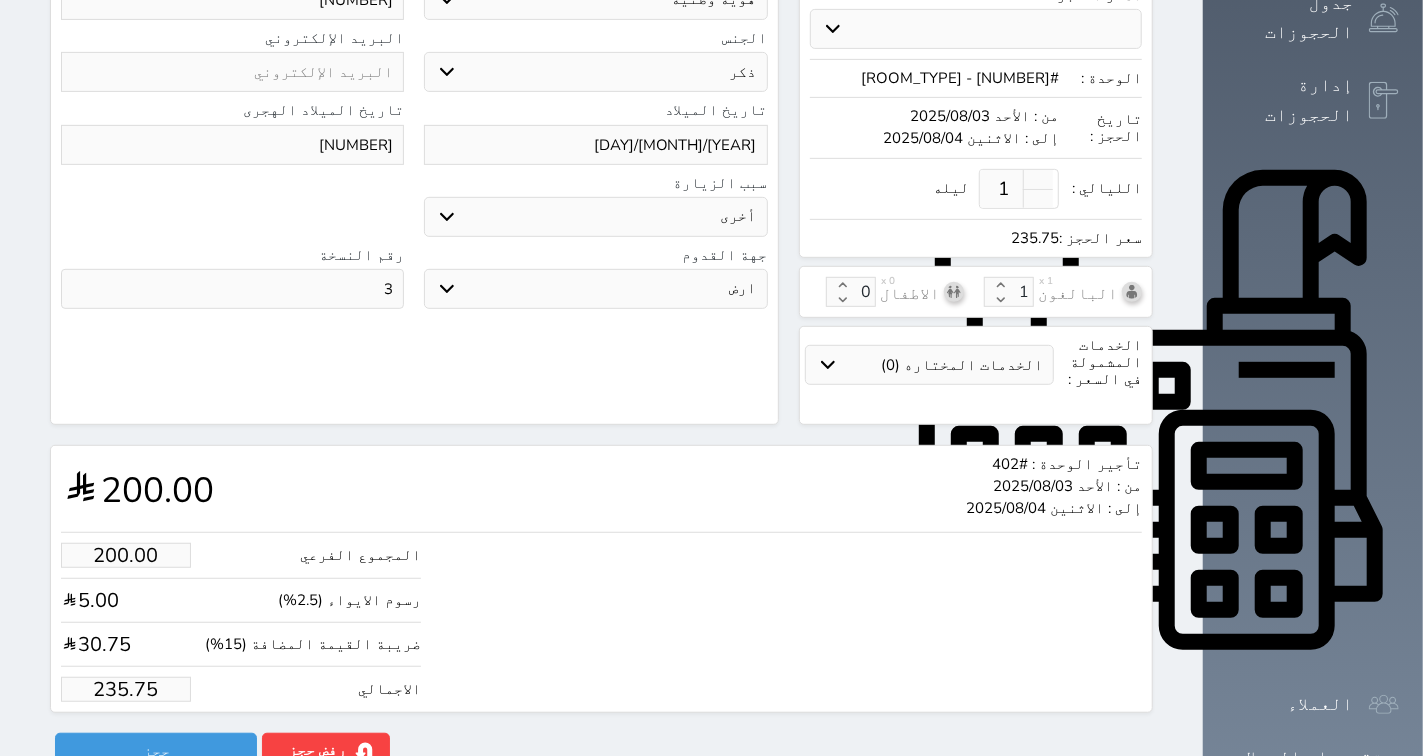 drag, startPoint x: 31, startPoint y: 670, endPoint x: 126, endPoint y: 638, distance: 100.2447 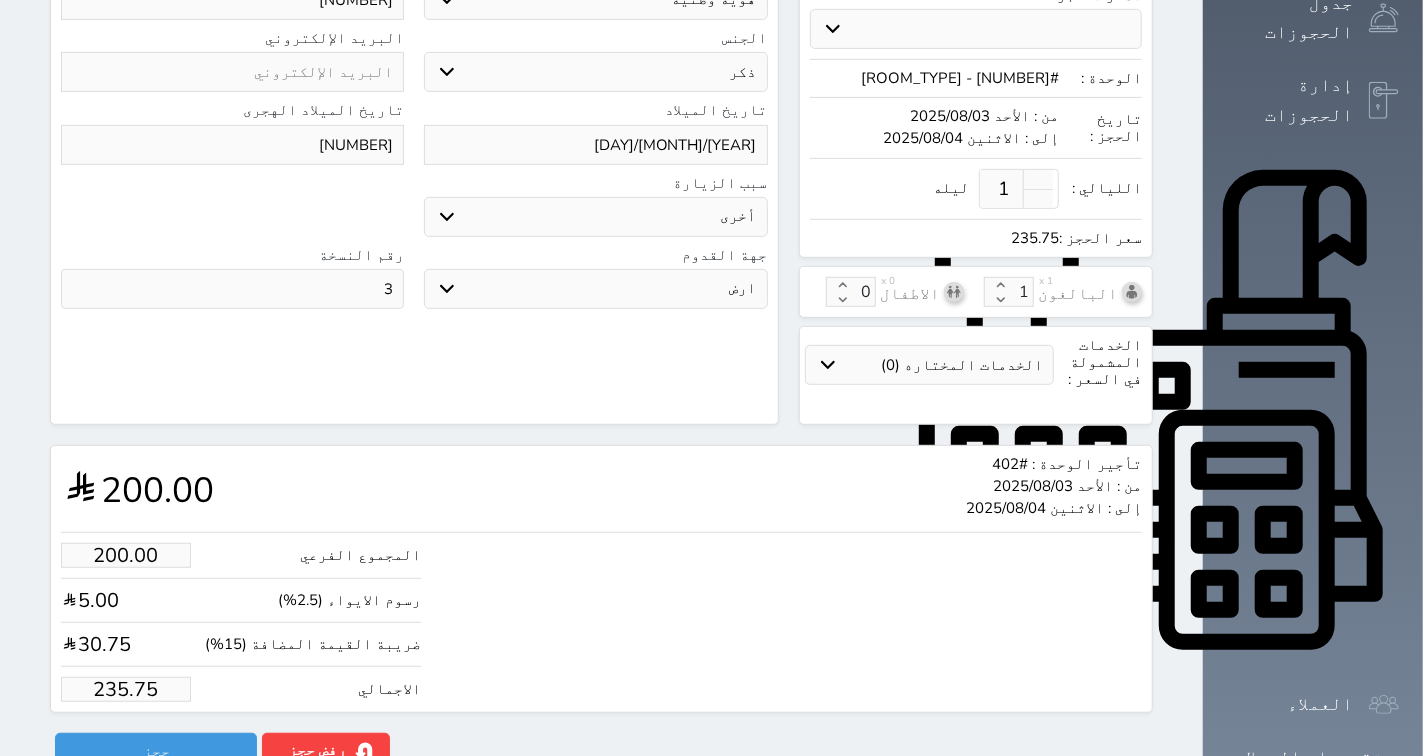 click on "المجموع الفرعي   200.00   رسوم الايواء (2.5%)    5.00    ضريبة القيمة المضافة (15%)    30.75      الاجمالي   235.75" at bounding box center (241, 622) 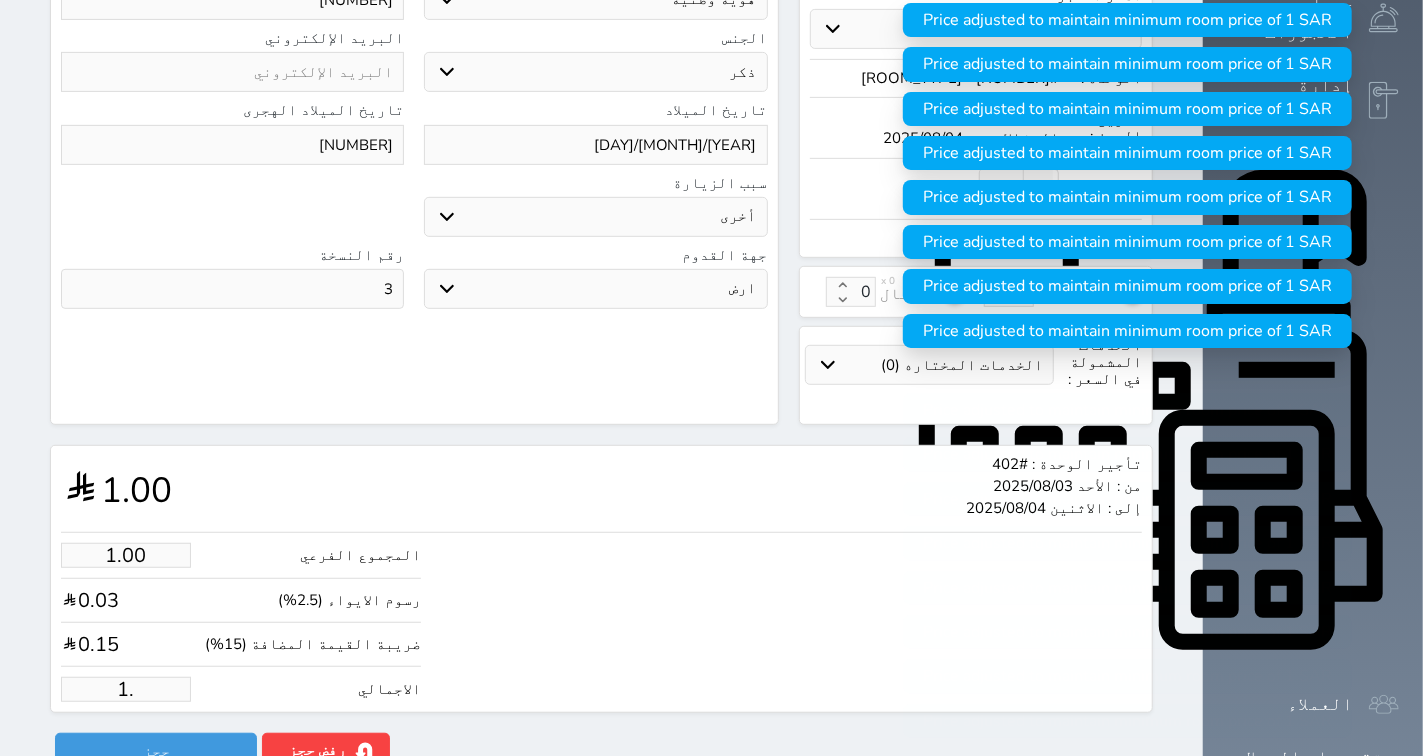 type on "1" 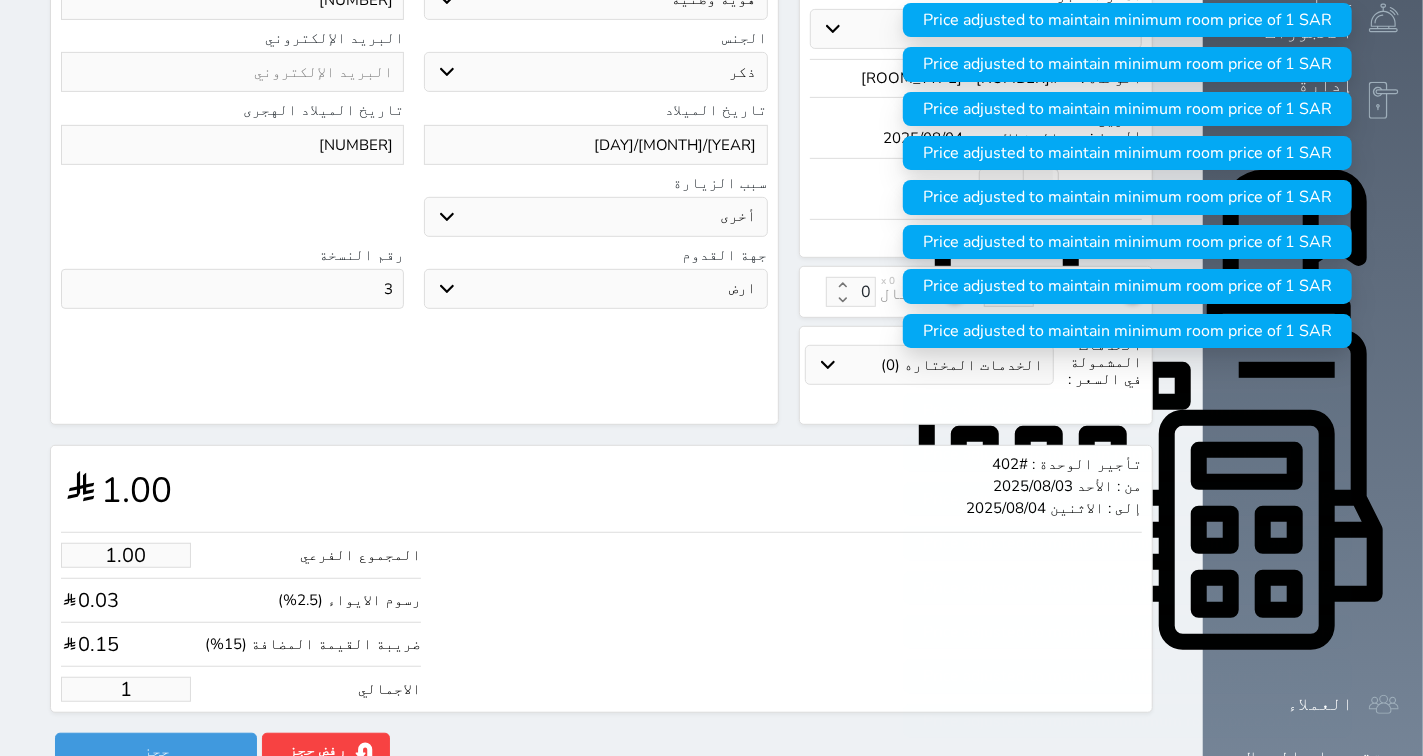 type 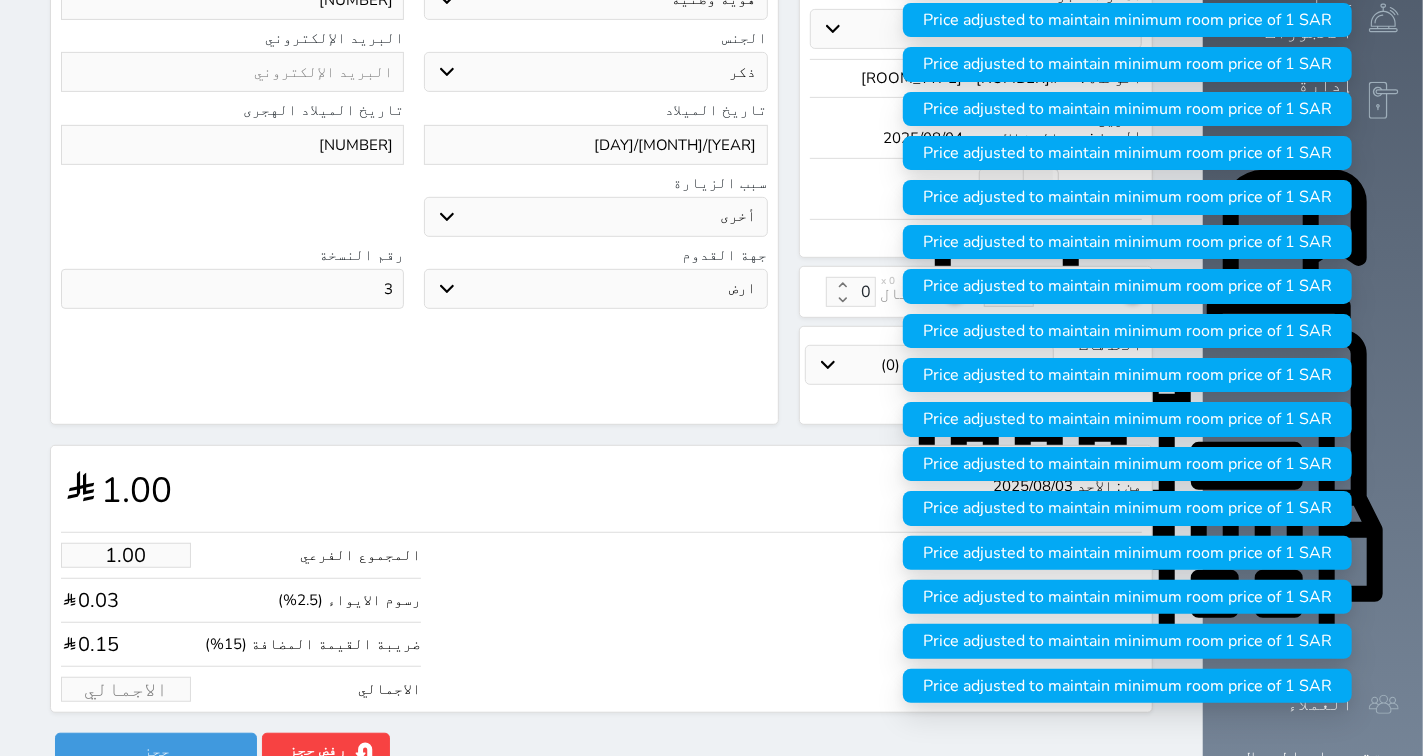 type on "1.70" 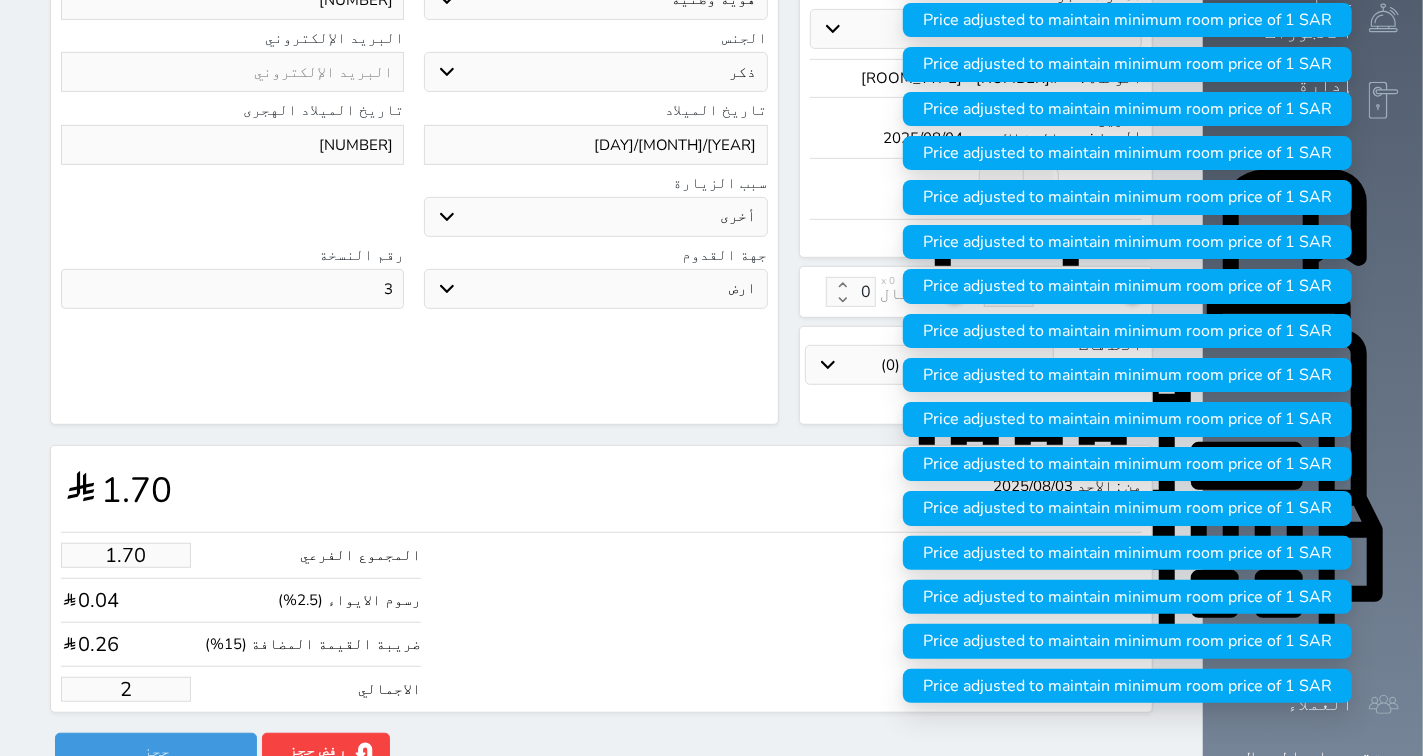 type on "16.97" 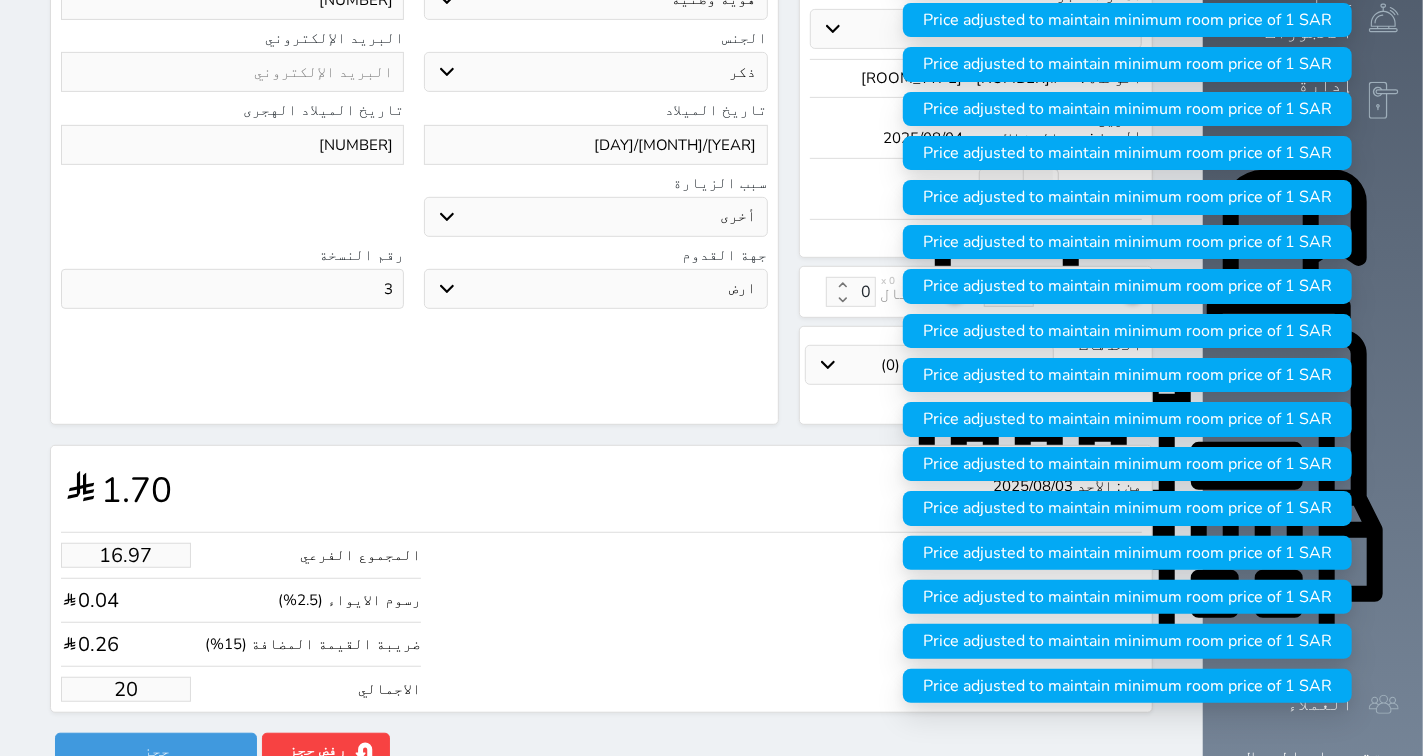 type on "169.67" 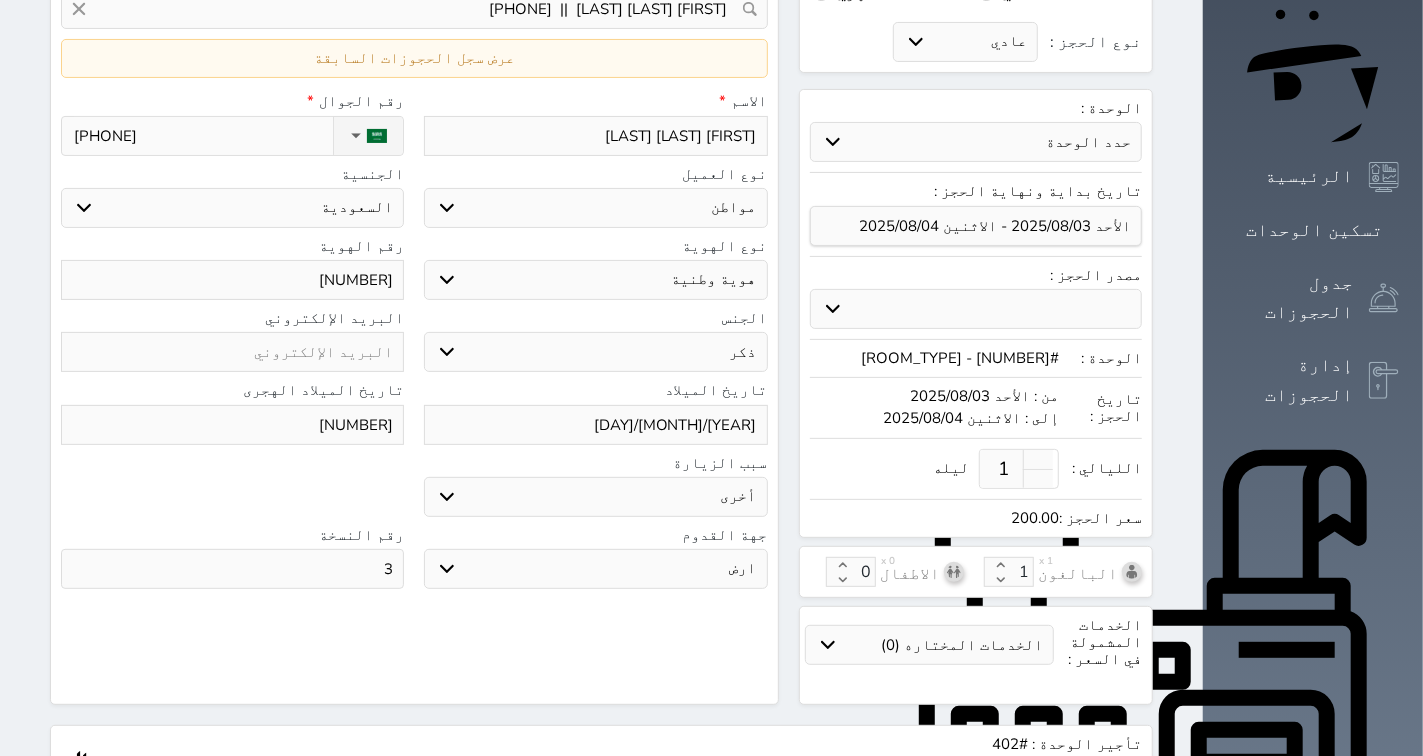 scroll, scrollTop: 0, scrollLeft: 0, axis: both 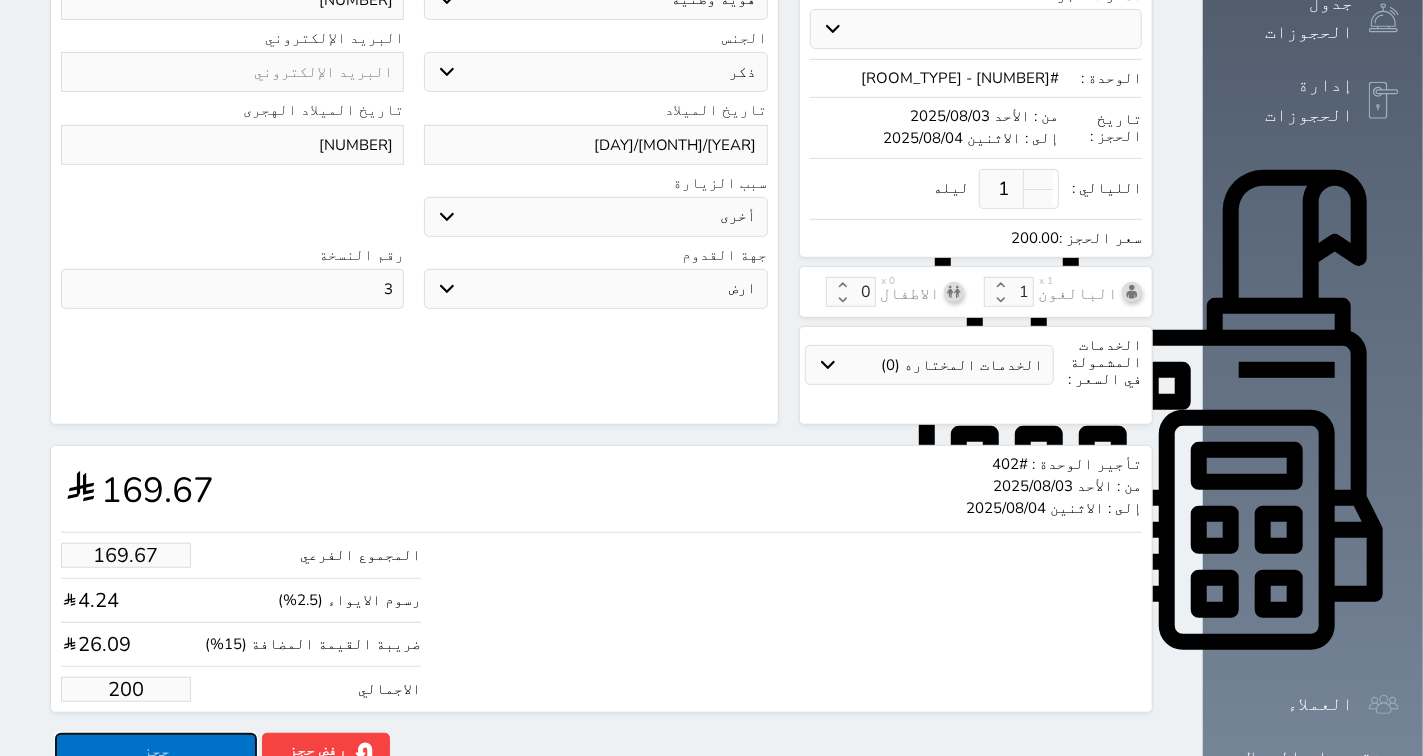 type on "200.00" 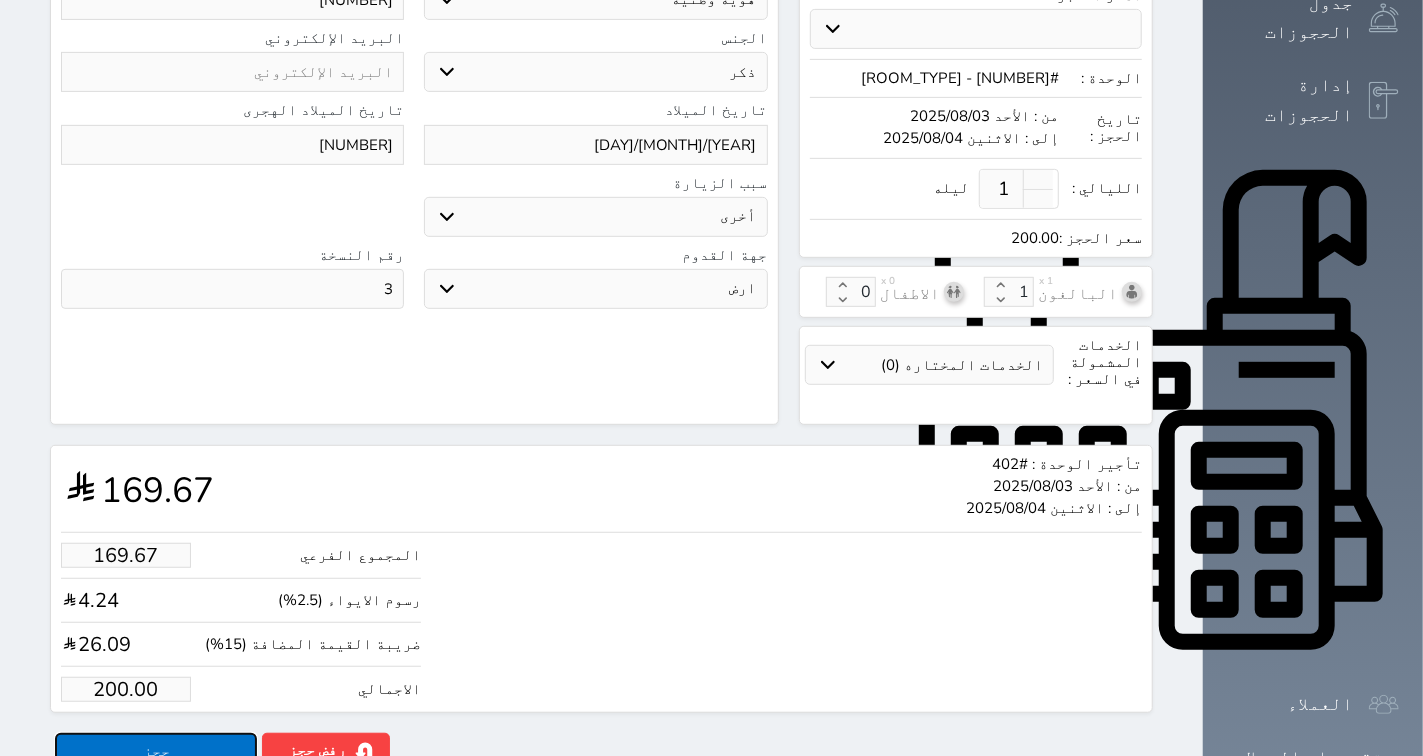click on "حجز" at bounding box center (156, 750) 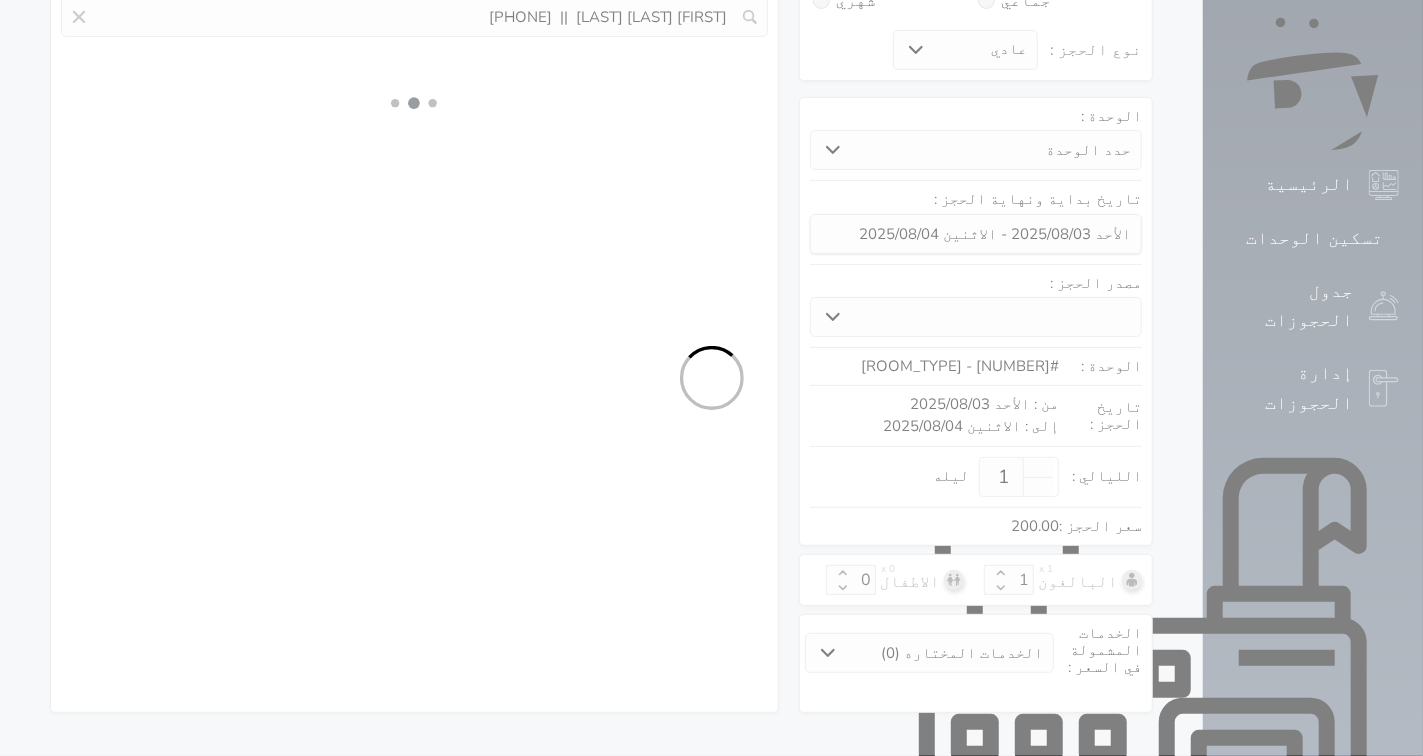 select on "1" 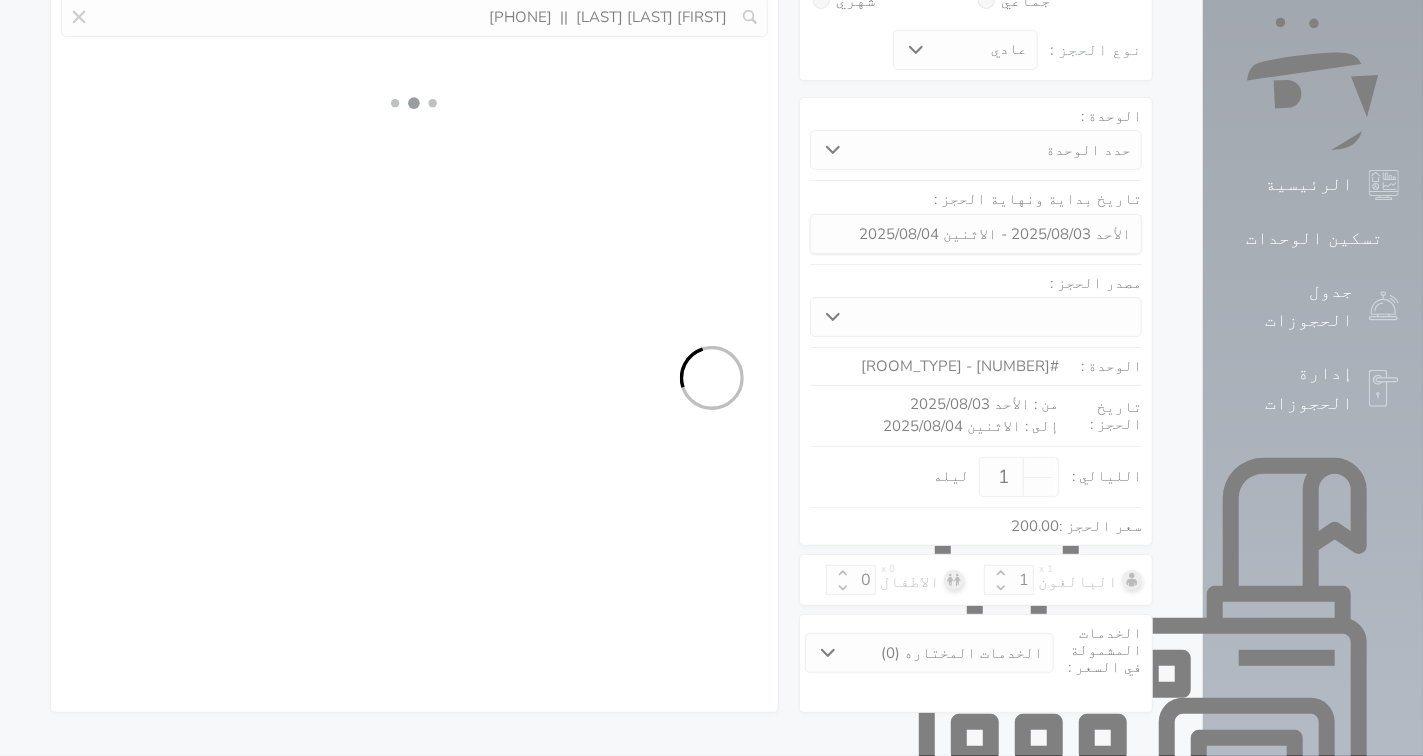 select on "113" 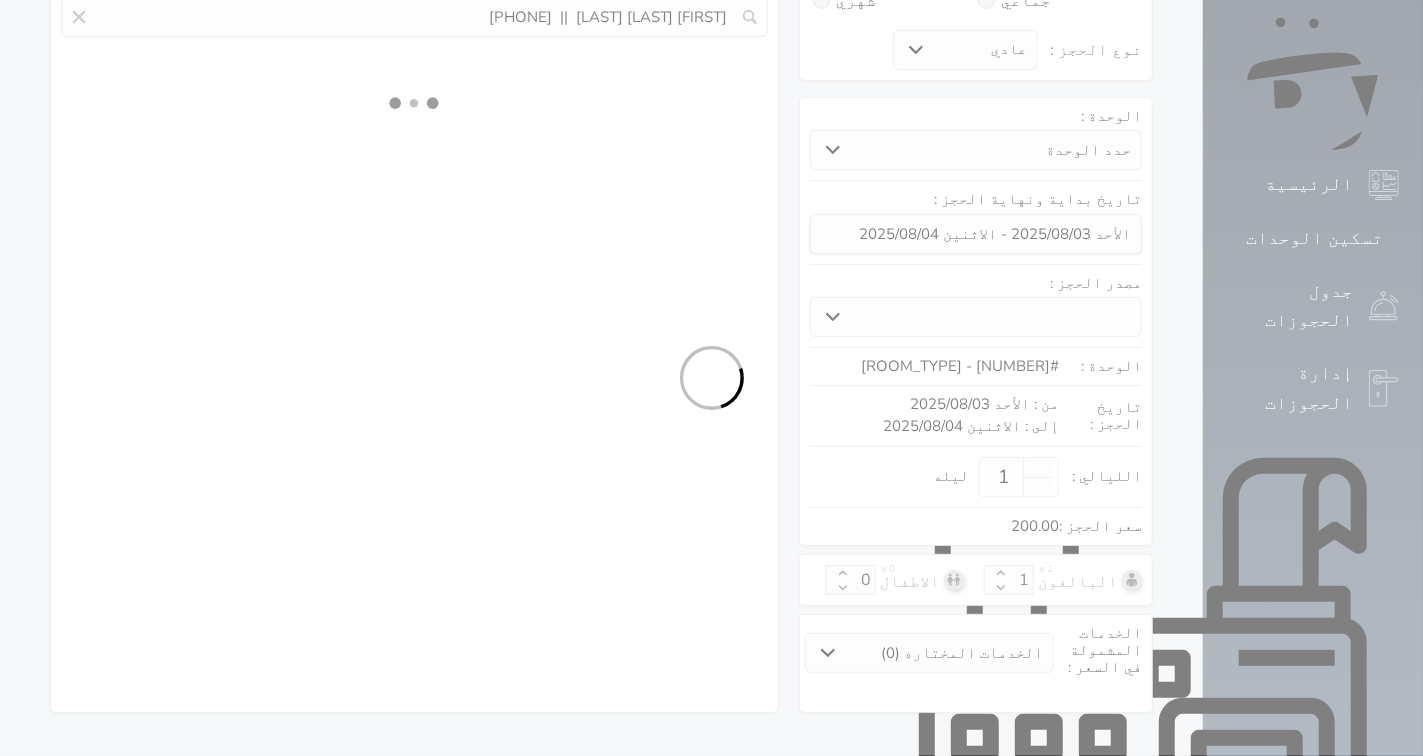 select on "1" 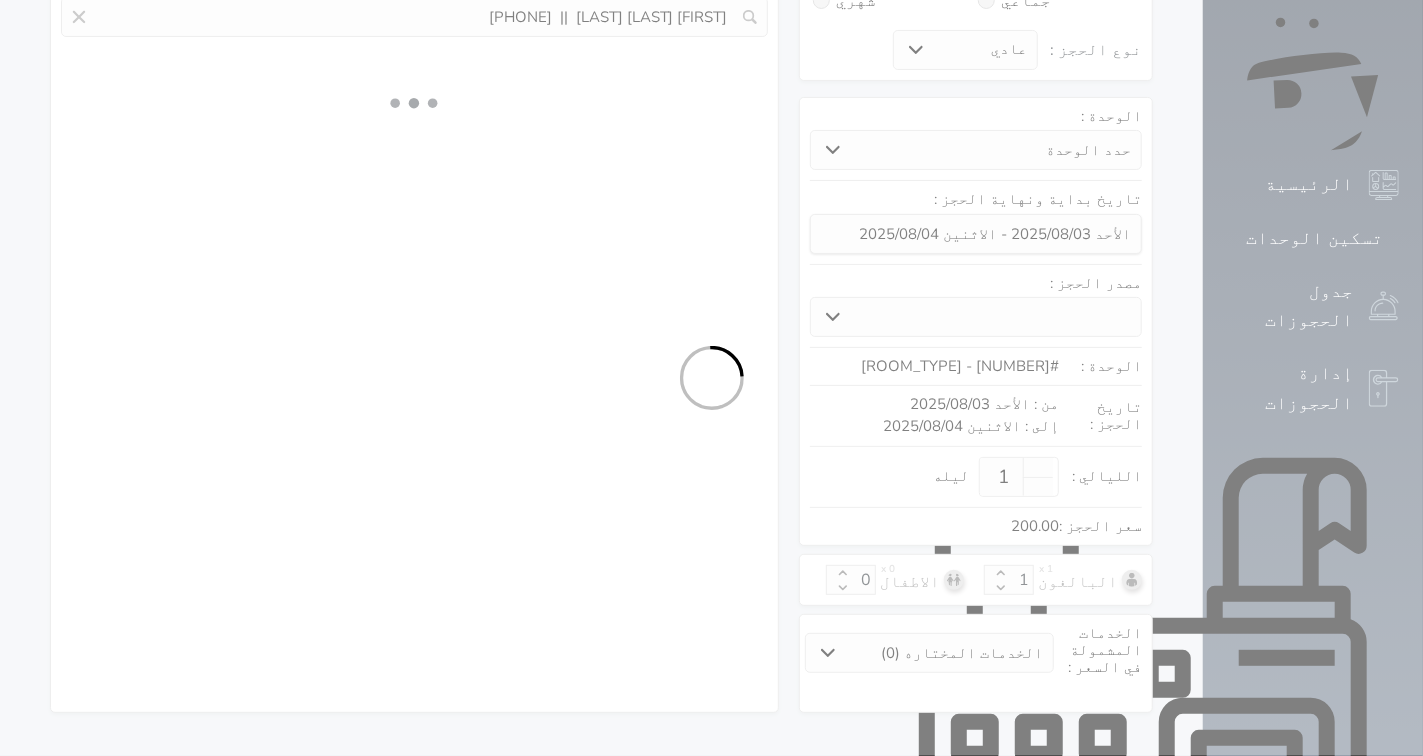 select on "7" 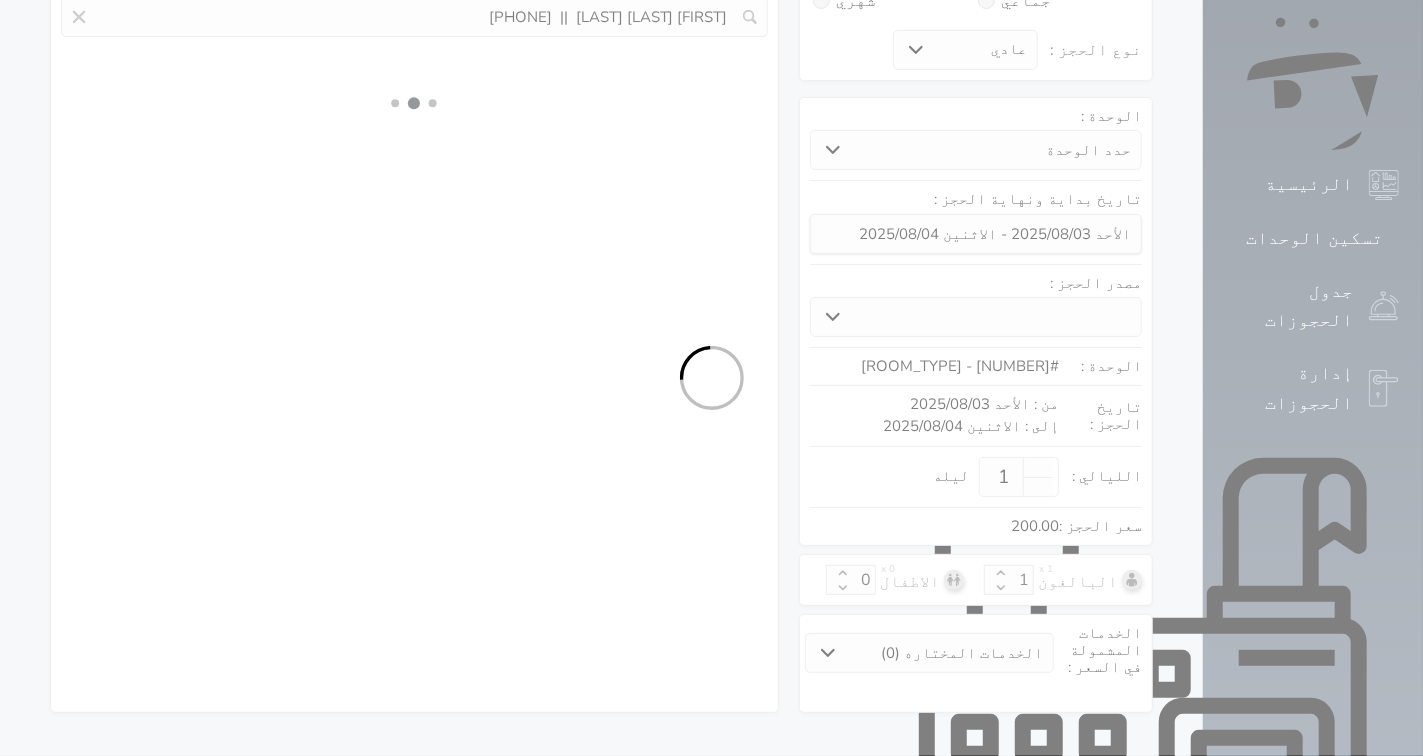 select on "9" 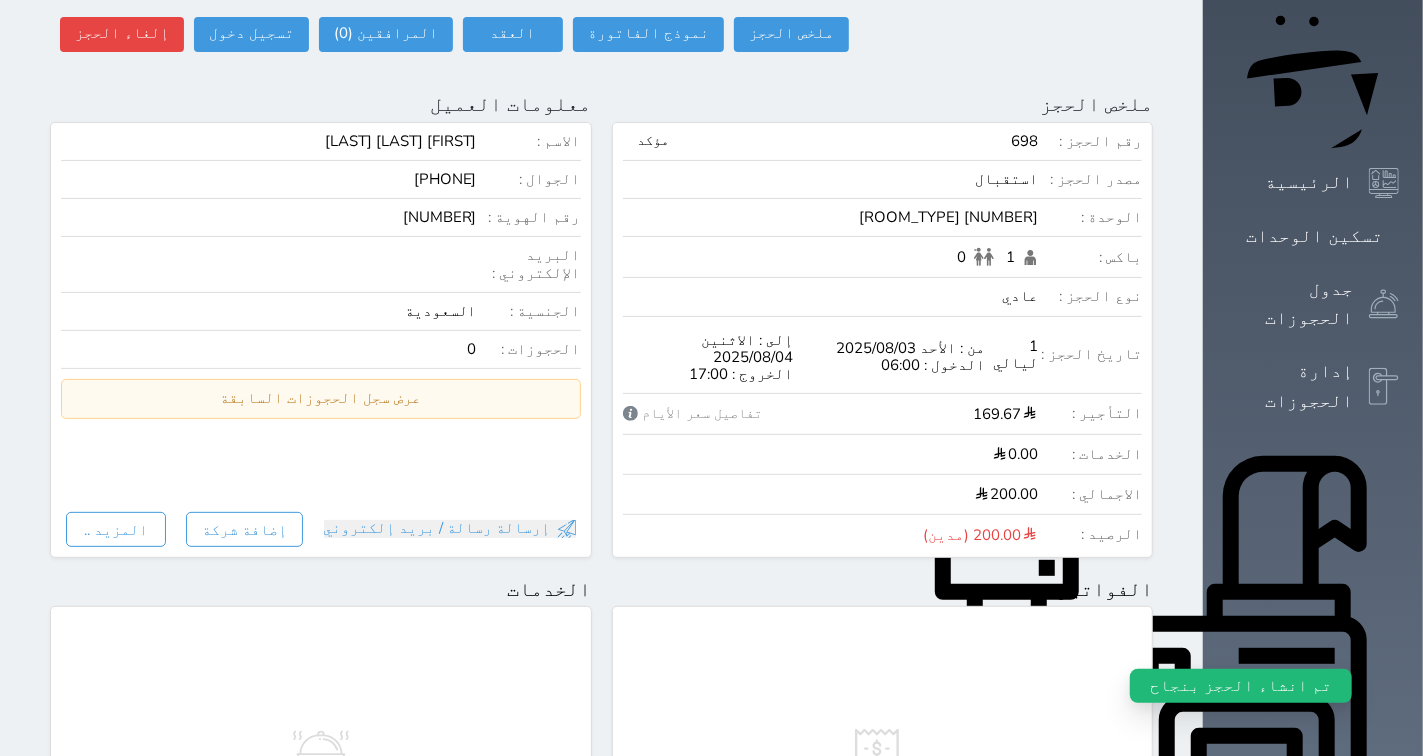 scroll, scrollTop: 0, scrollLeft: 0, axis: both 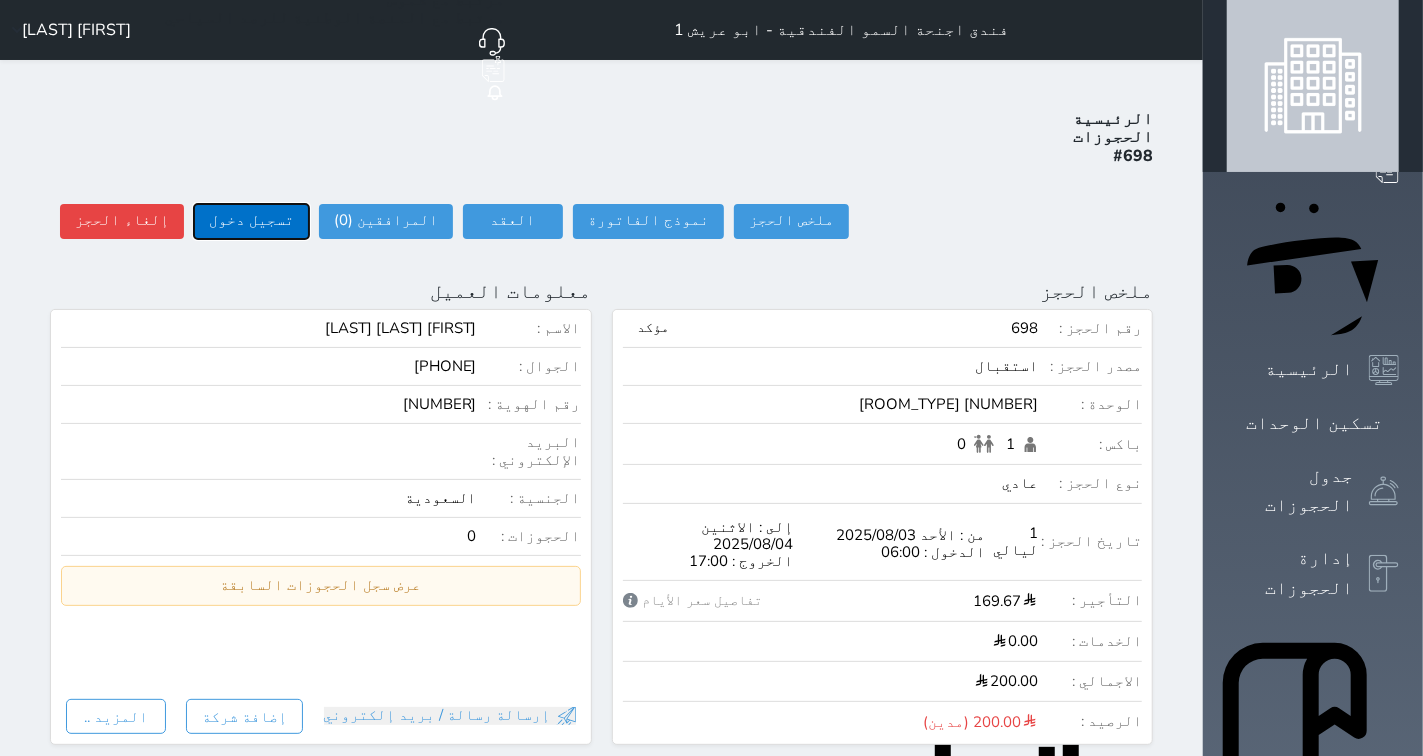 click on "تسجيل دخول" at bounding box center [251, 221] 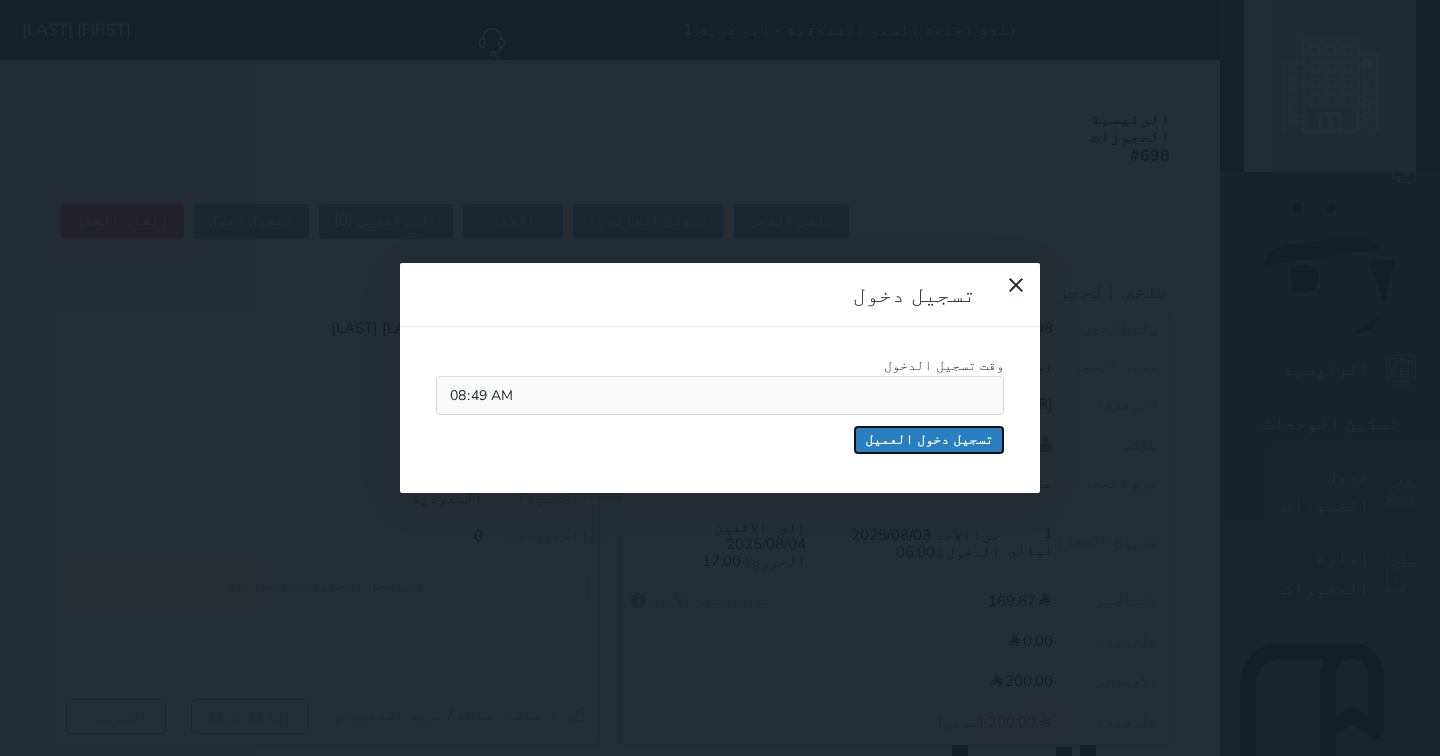 click on "تسجيل دخول العميل" at bounding box center [929, 440] 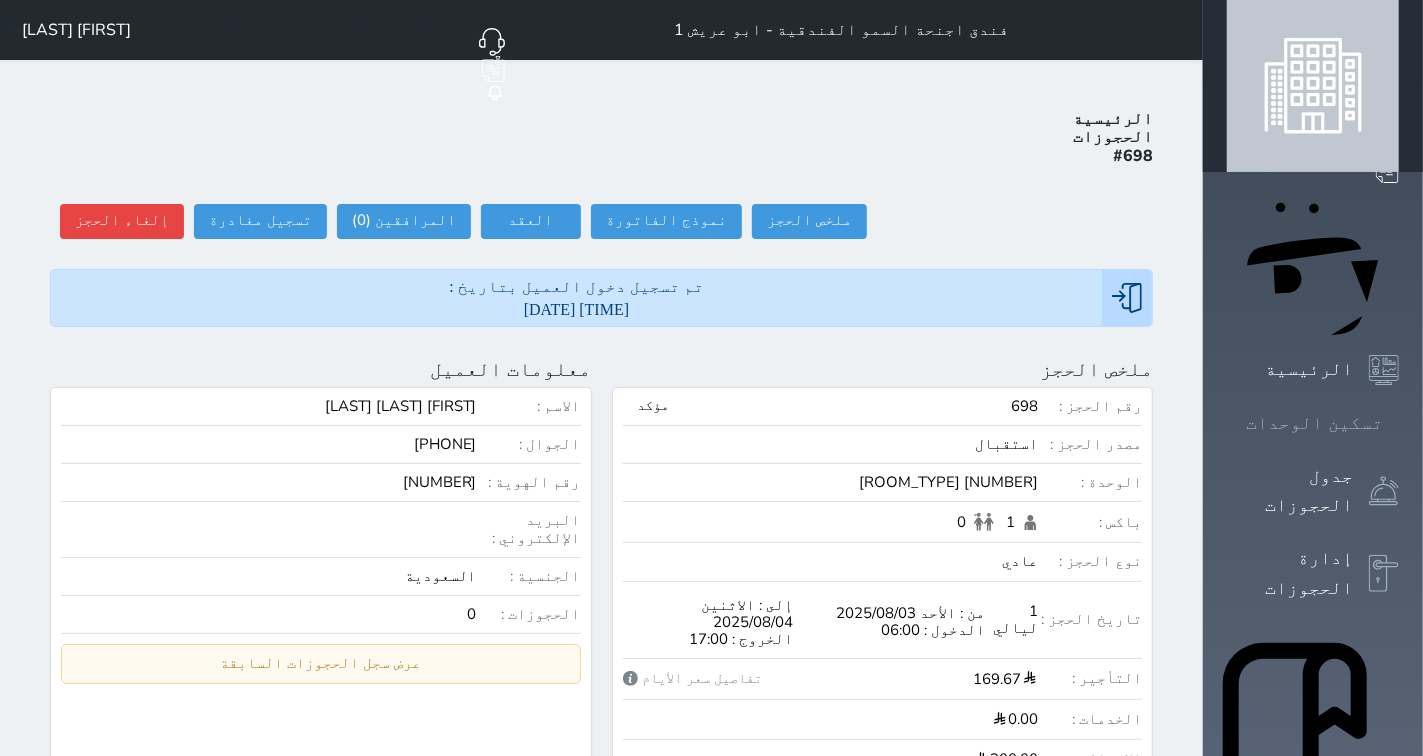 click on "تسكين الوحدات" at bounding box center [1314, 423] 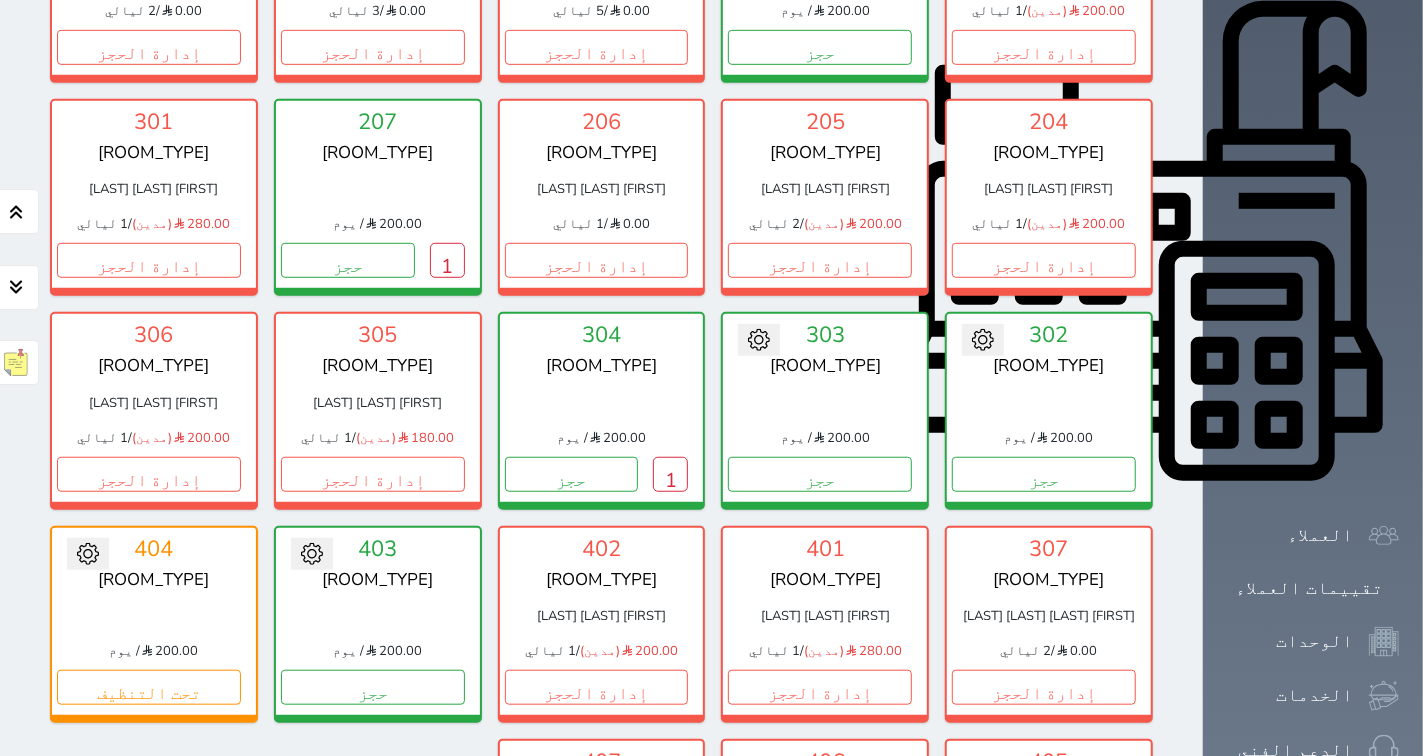 scroll, scrollTop: 777, scrollLeft: 0, axis: vertical 